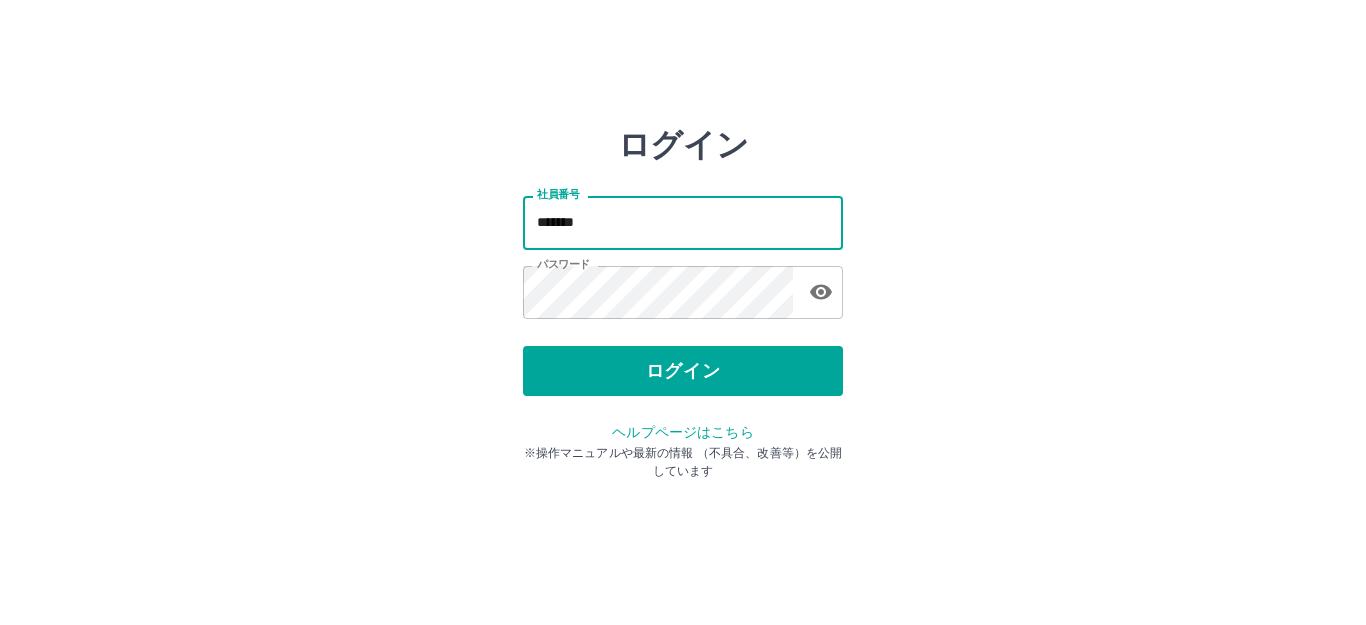scroll, scrollTop: 0, scrollLeft: 0, axis: both 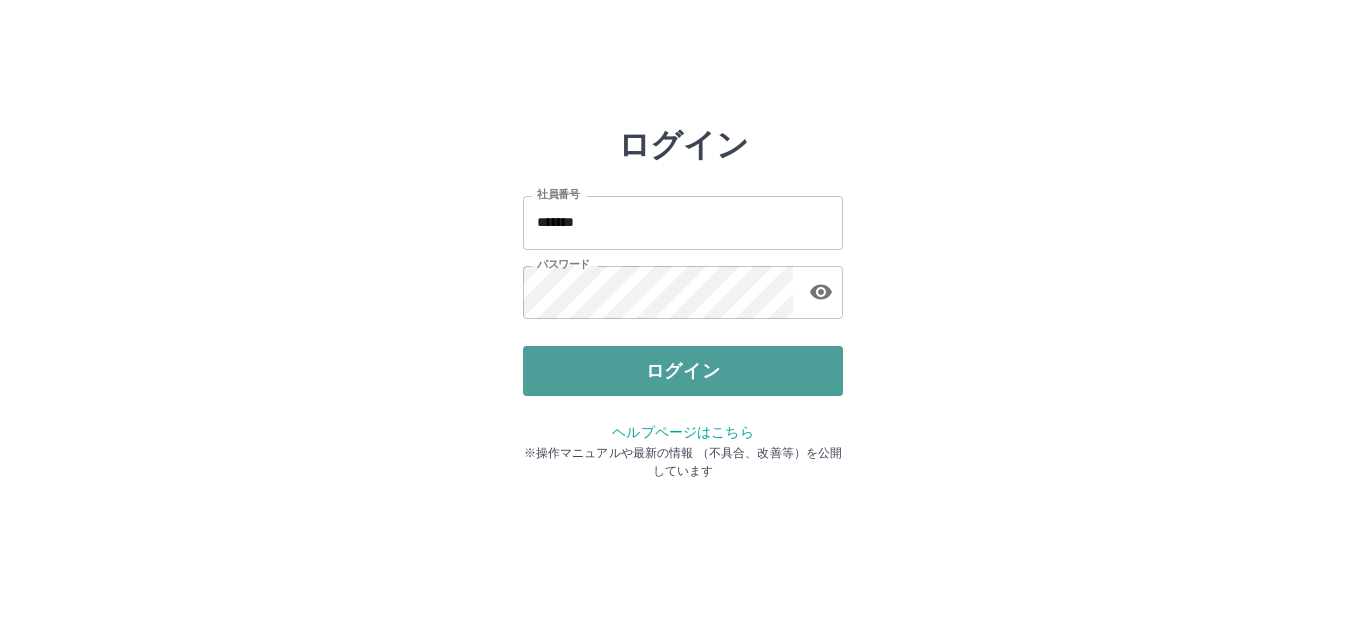 click on "ログイン" at bounding box center [683, 371] 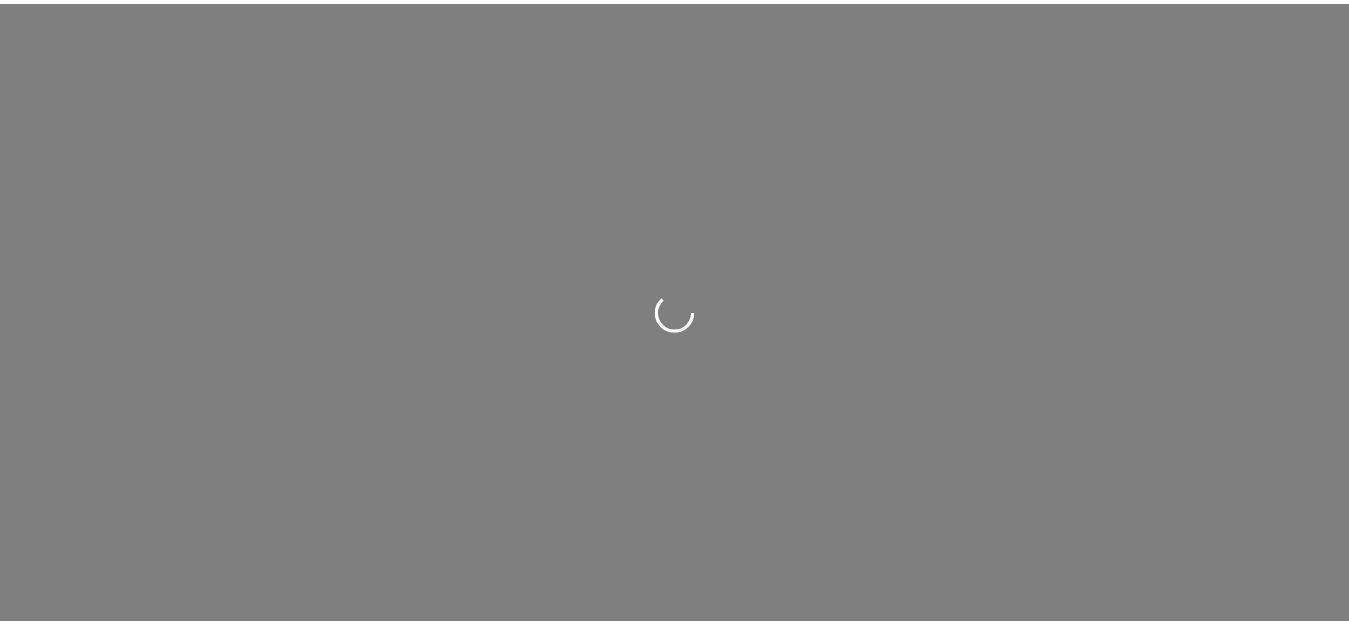 scroll, scrollTop: 0, scrollLeft: 0, axis: both 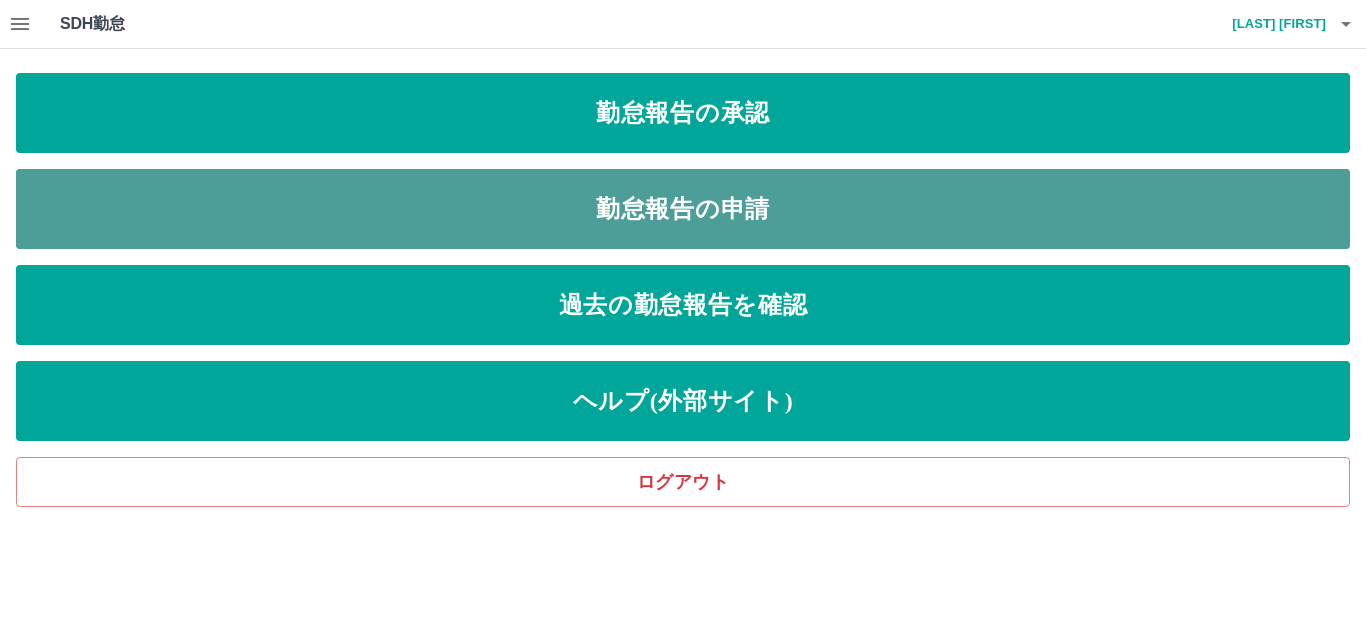 click on "勤怠報告の申請" at bounding box center (683, 209) 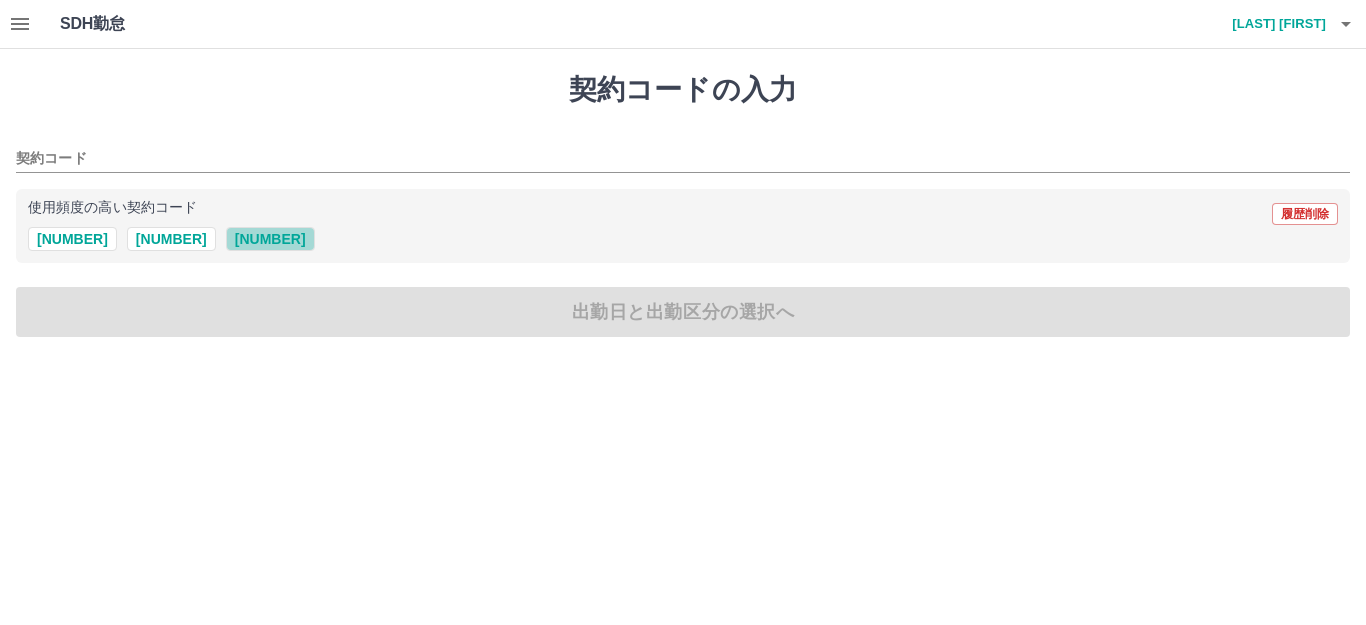 click on "[NUMBER]" at bounding box center [270, 239] 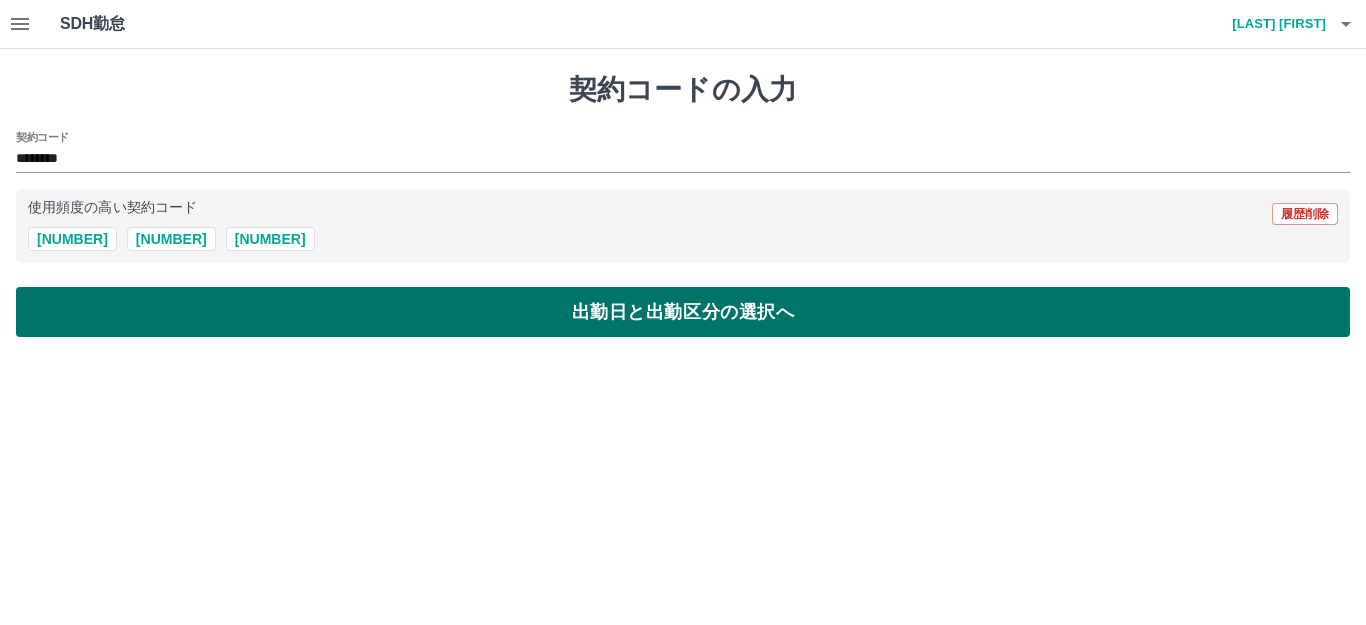 click on "出勤日と出勤区分の選択へ" at bounding box center [683, 312] 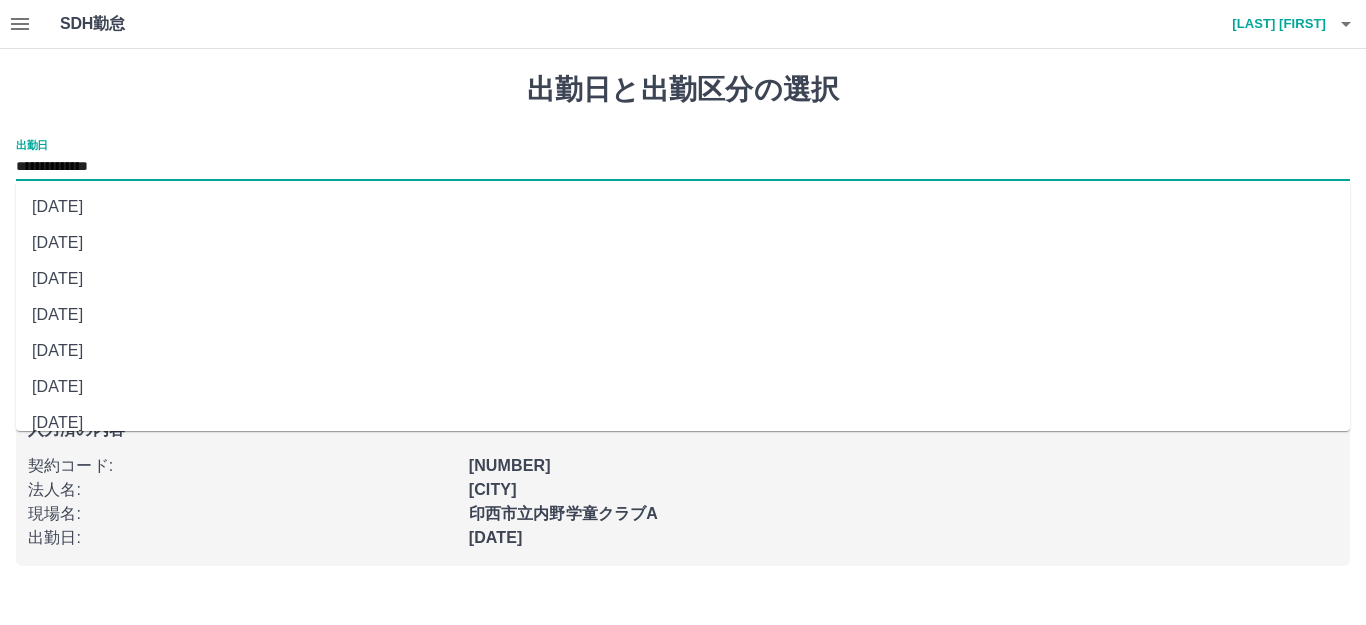 click on "**********" at bounding box center [683, 167] 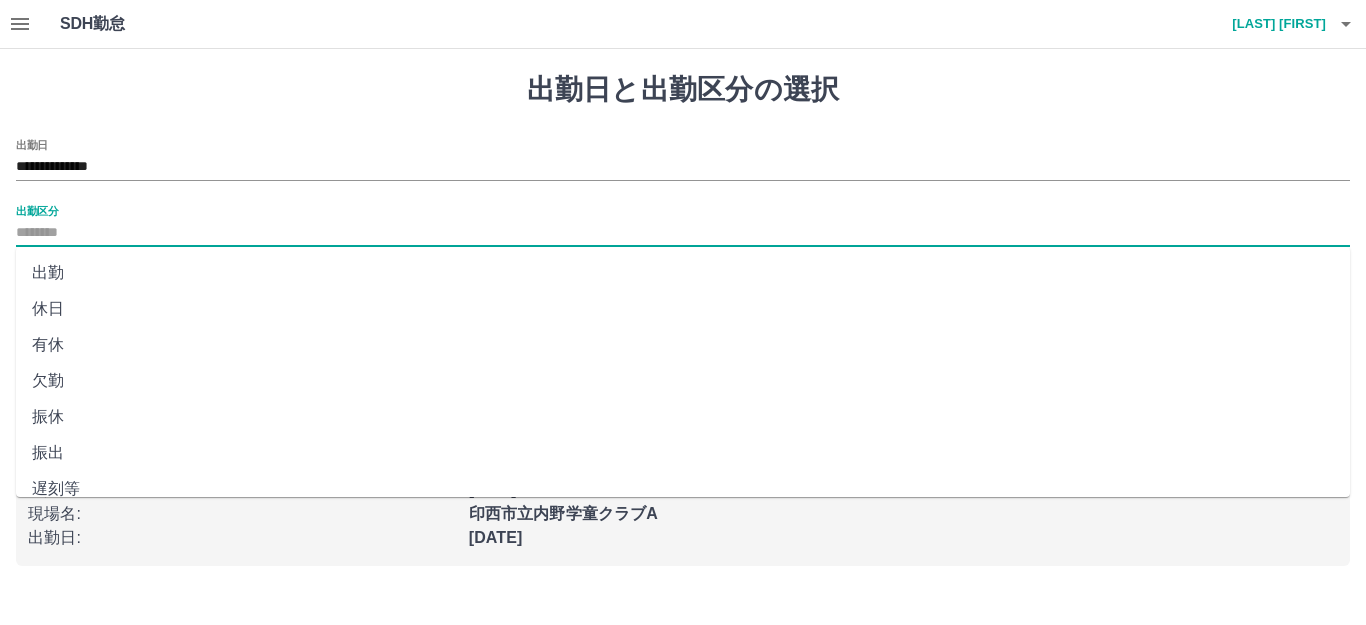 click on "出勤区分" at bounding box center [683, 233] 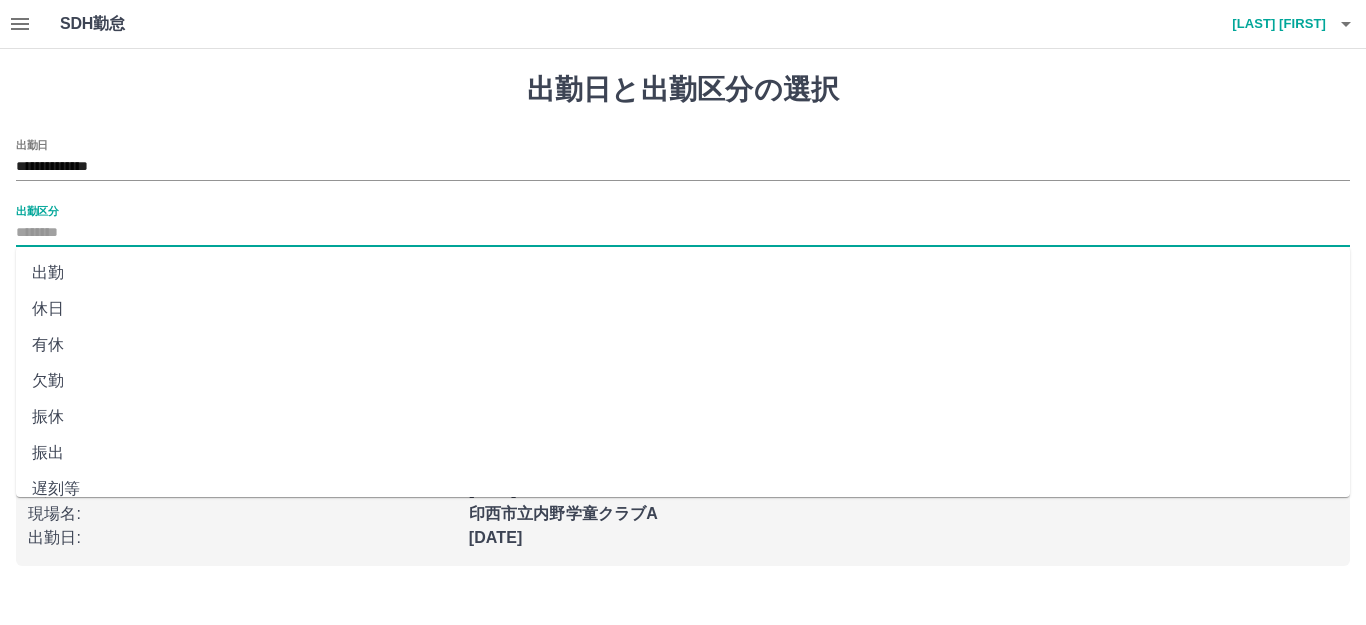 click on "出勤" at bounding box center (683, 273) 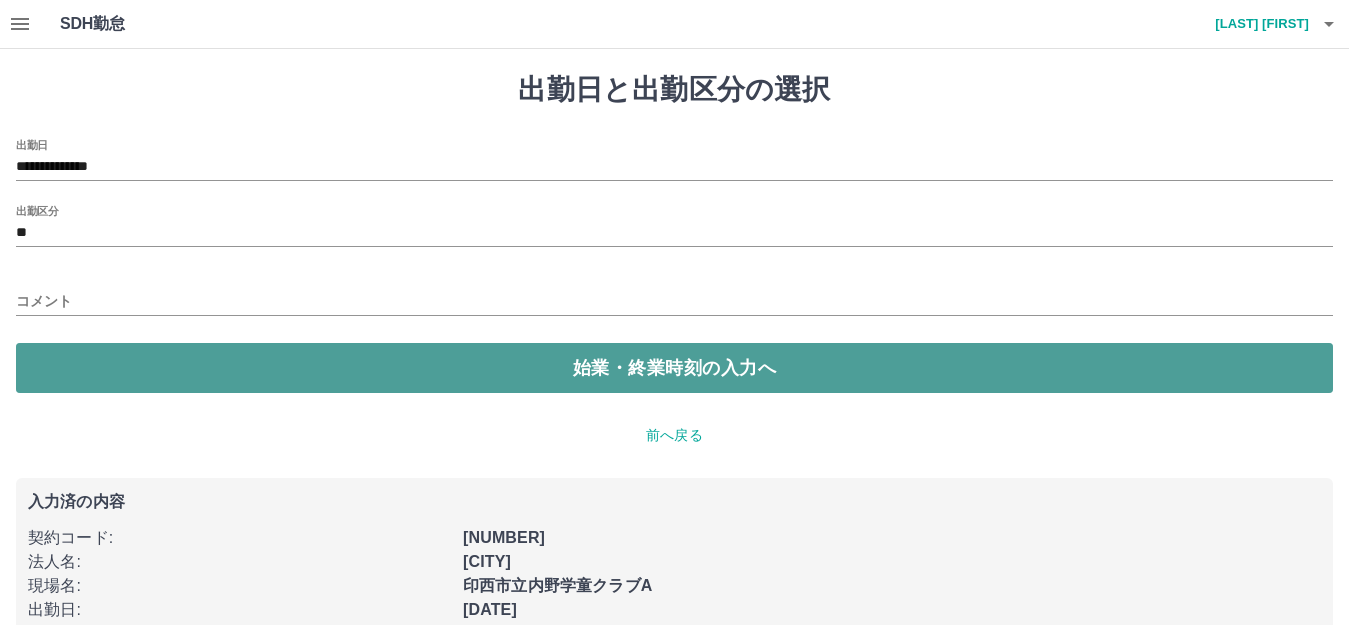 click on "始業・終業時刻の入力へ" at bounding box center [674, 368] 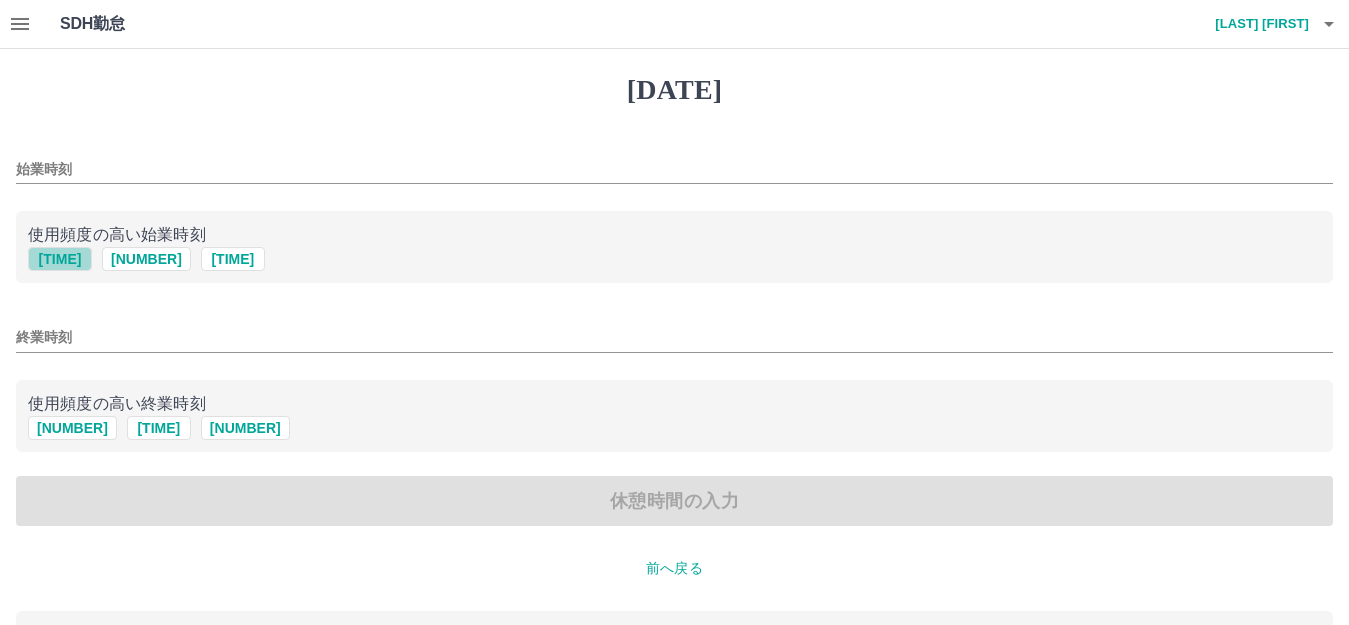 click on "0750" at bounding box center [60, 259] 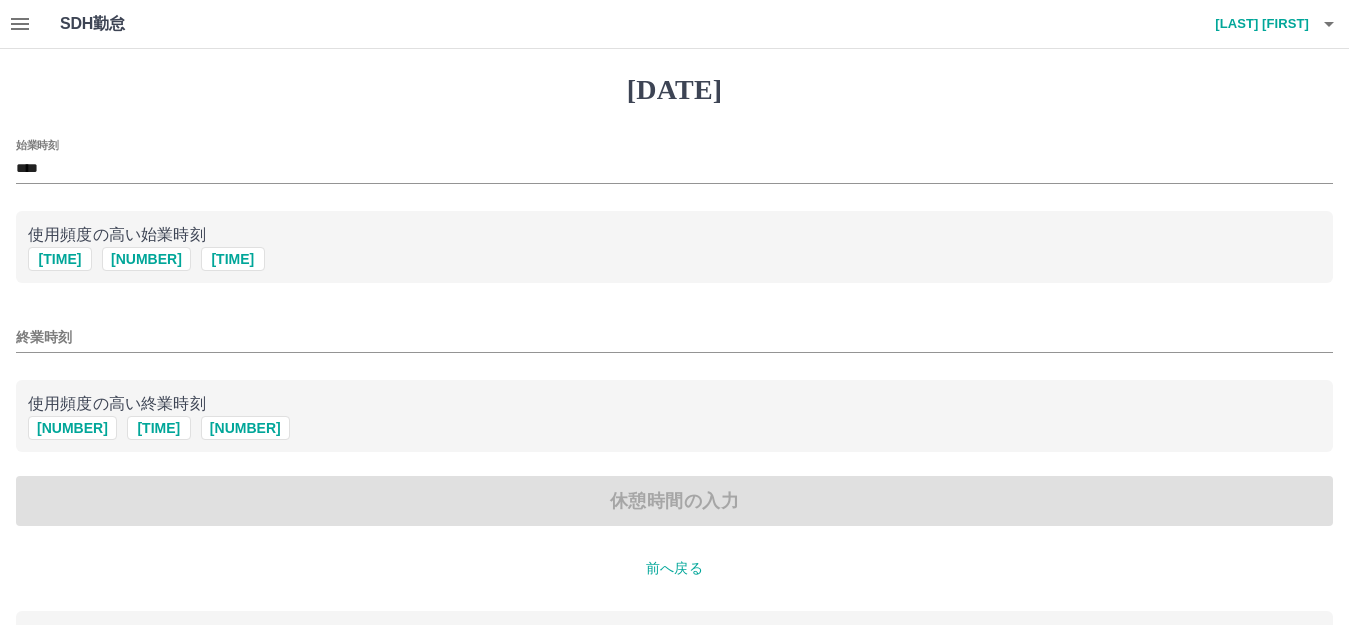 click on "終業時刻" at bounding box center [674, 337] 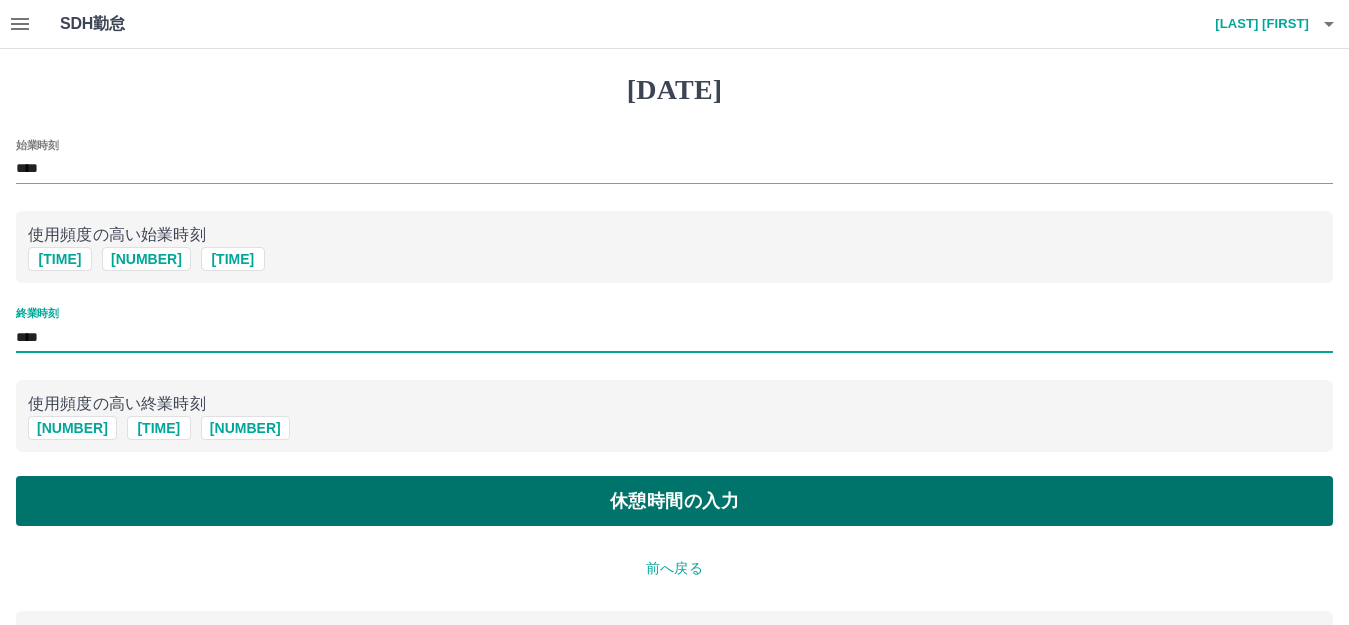type on "****" 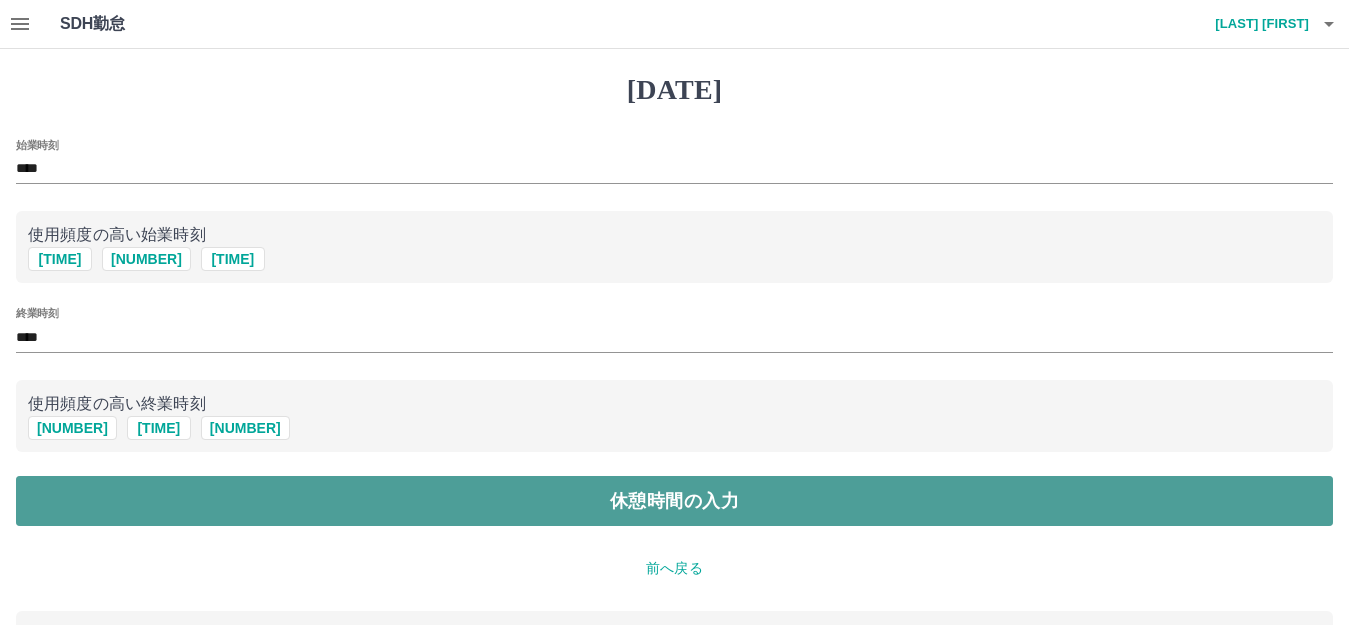 click on "休憩時間の入力" at bounding box center (674, 501) 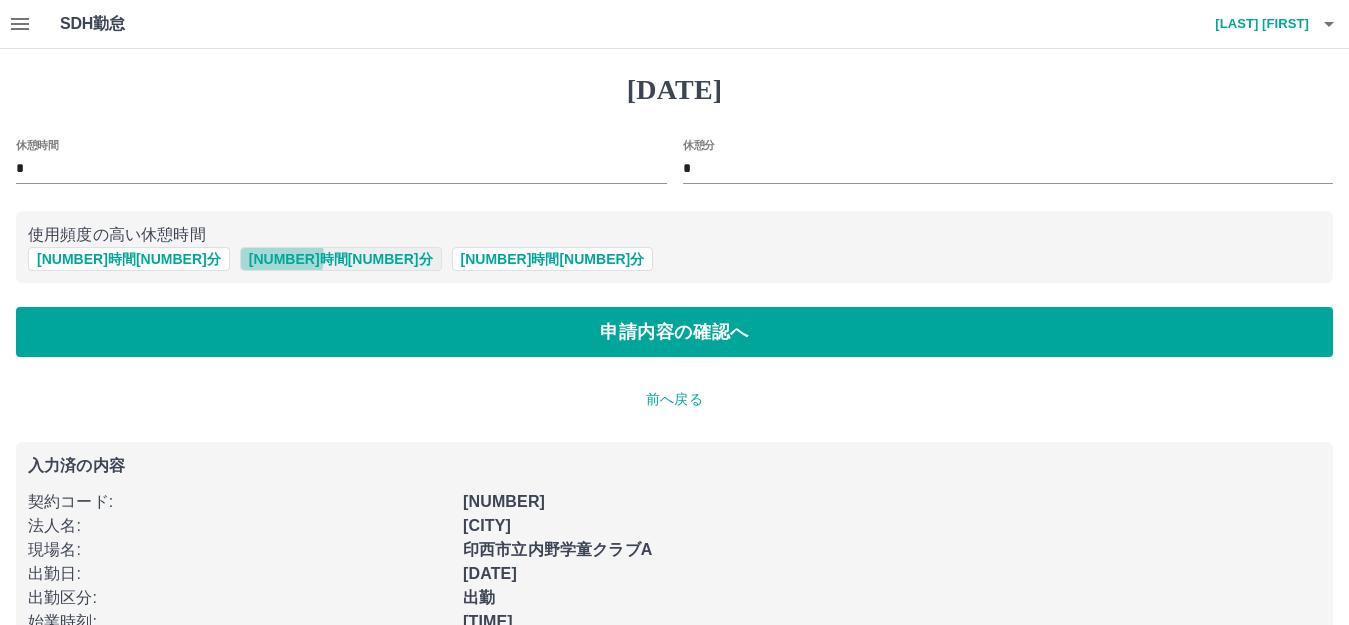 click on "1 時間 0 分" at bounding box center (341, 259) 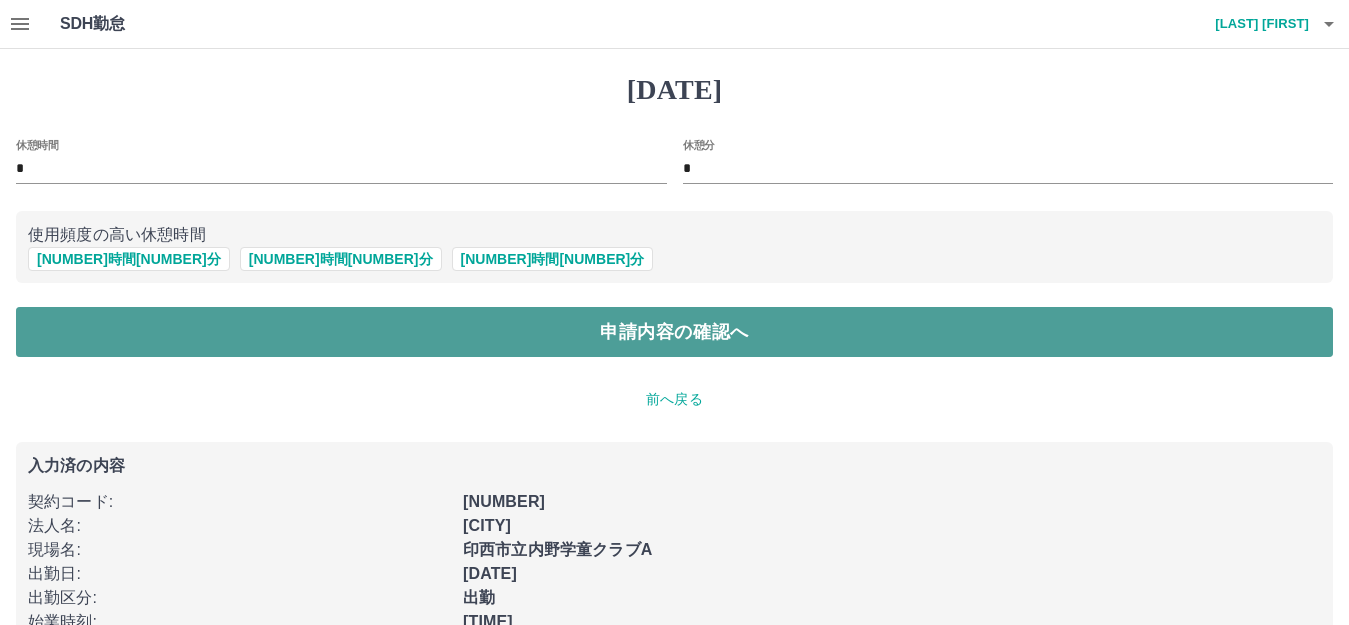 click on "申請内容の確認へ" at bounding box center (674, 332) 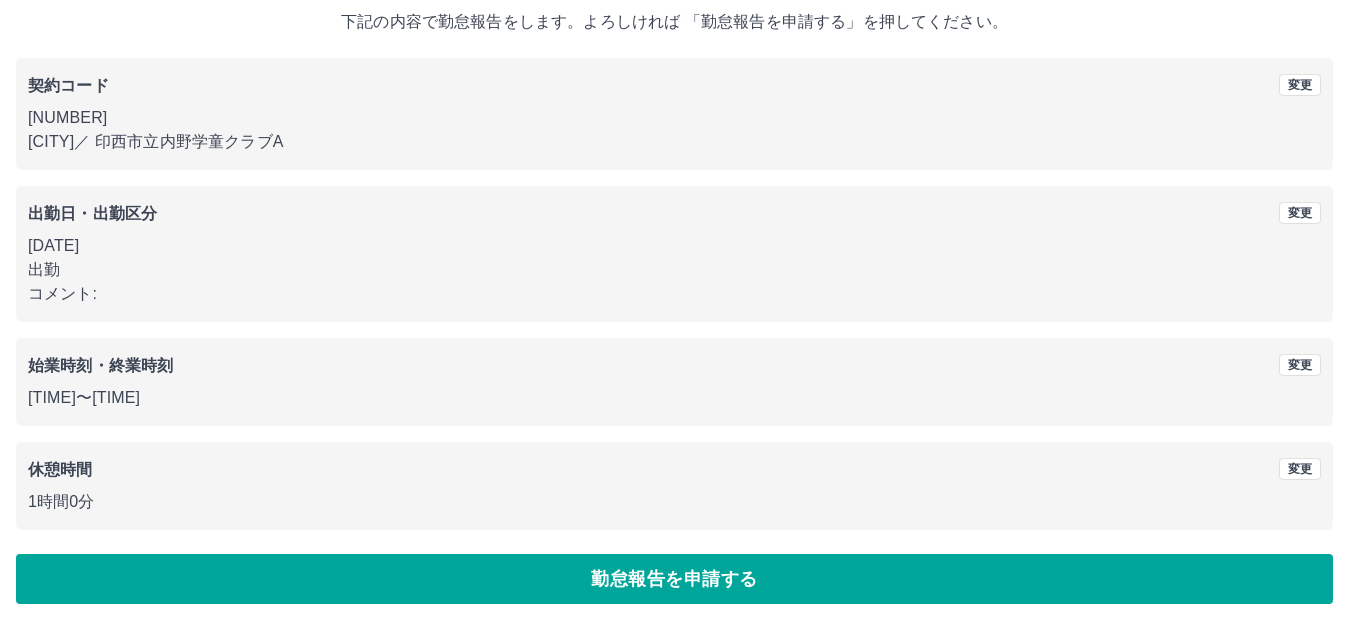 scroll, scrollTop: 124, scrollLeft: 0, axis: vertical 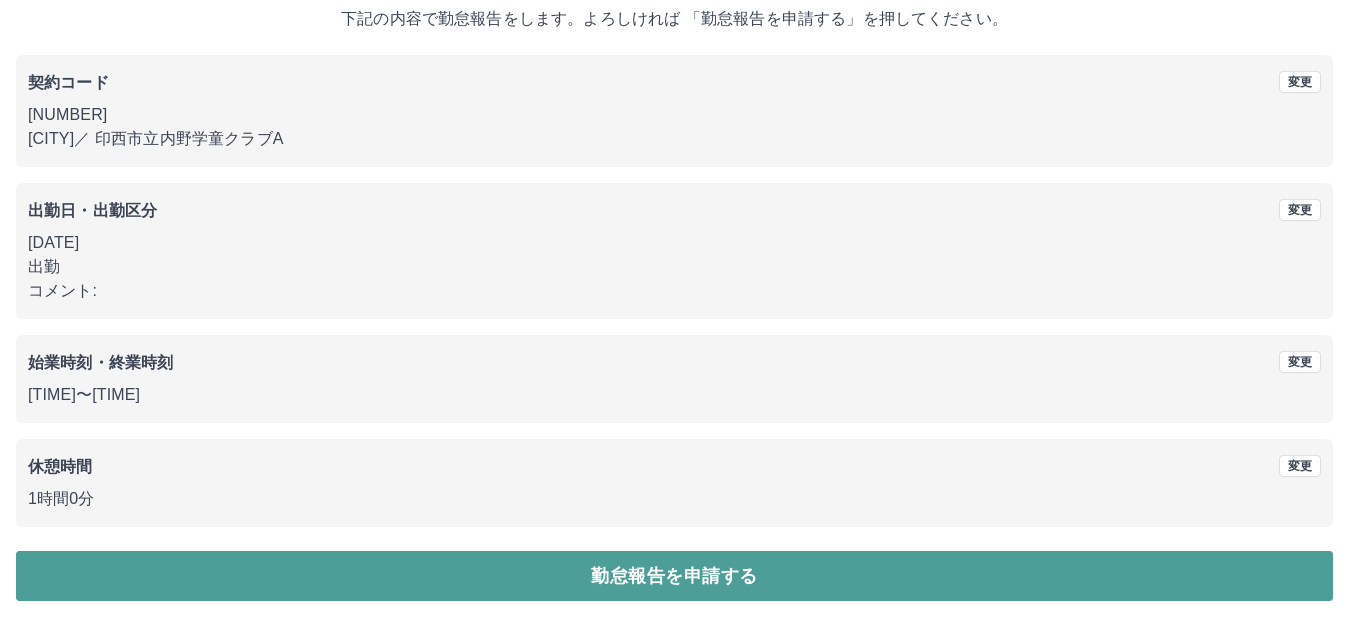 click on "勤怠報告を申請する" at bounding box center (674, 576) 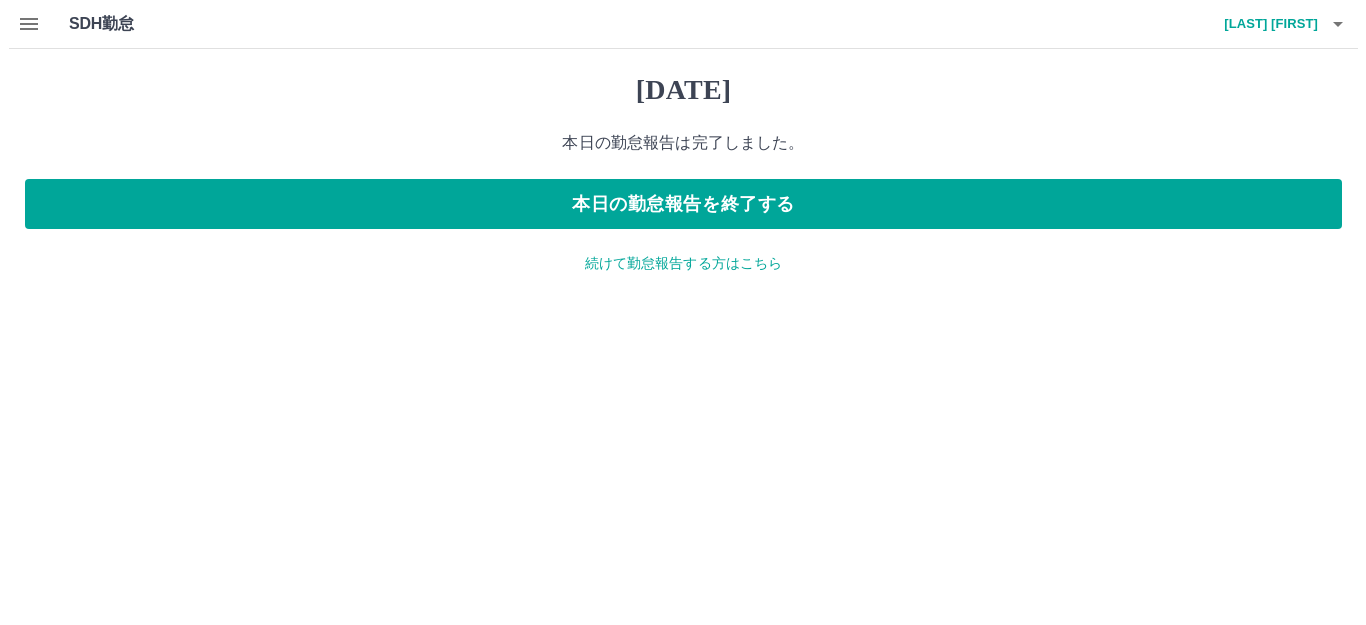 scroll, scrollTop: 0, scrollLeft: 0, axis: both 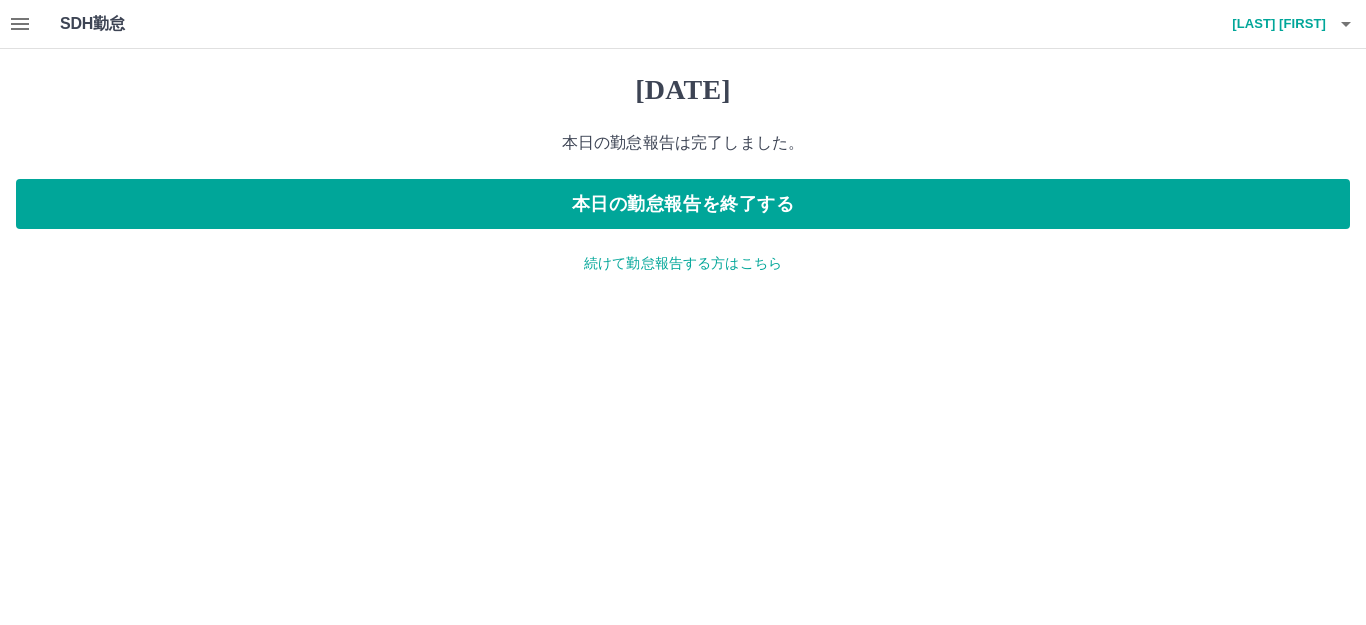 click on "続けて勤怠報告する方はこちら" at bounding box center (683, 263) 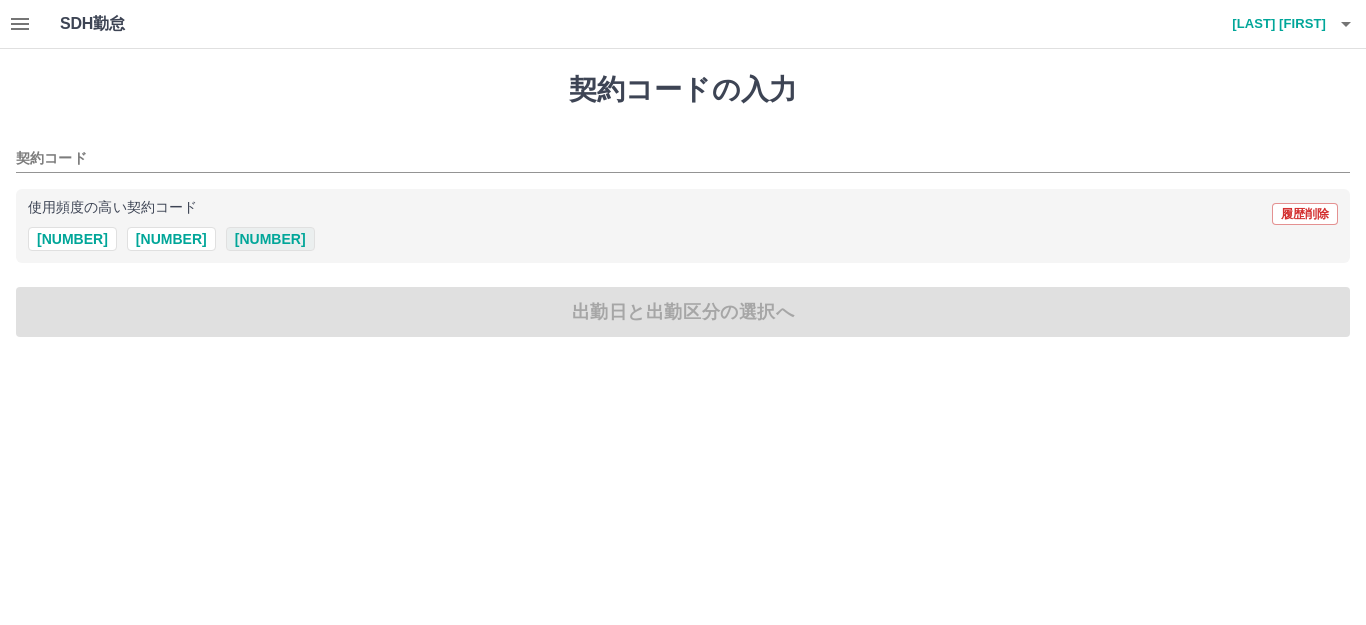 click on "42139003" at bounding box center [270, 239] 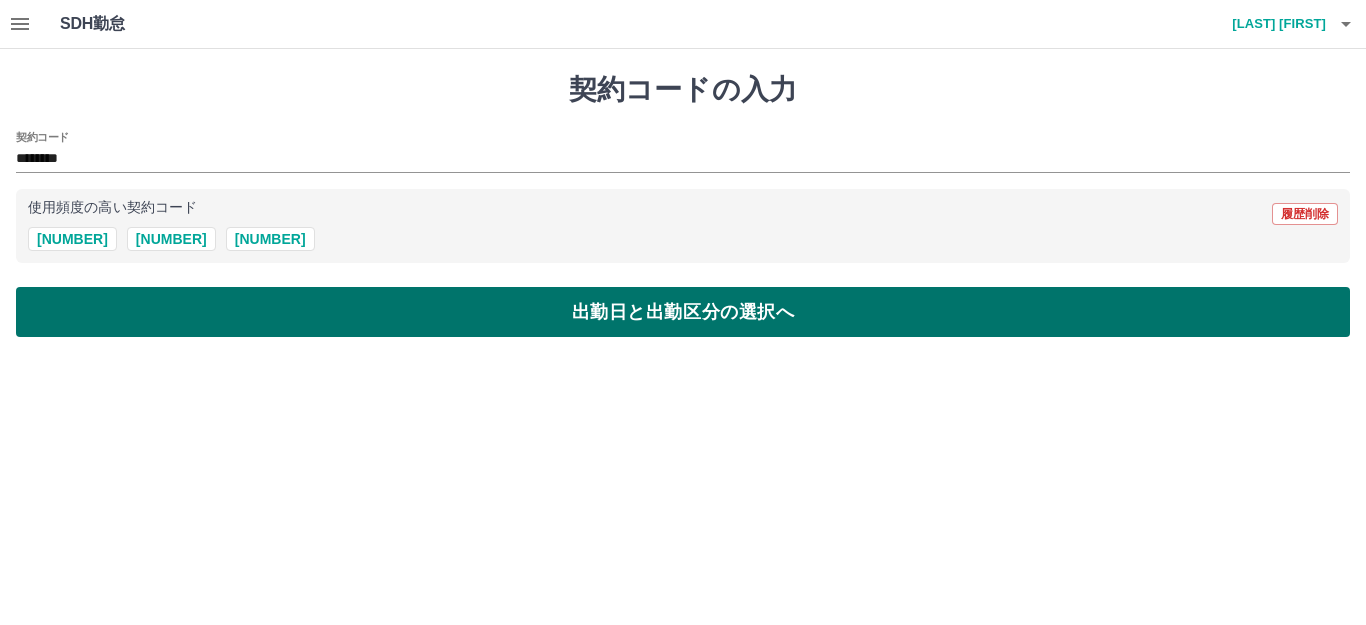 click on "出勤日と出勤区分の選択へ" at bounding box center [683, 312] 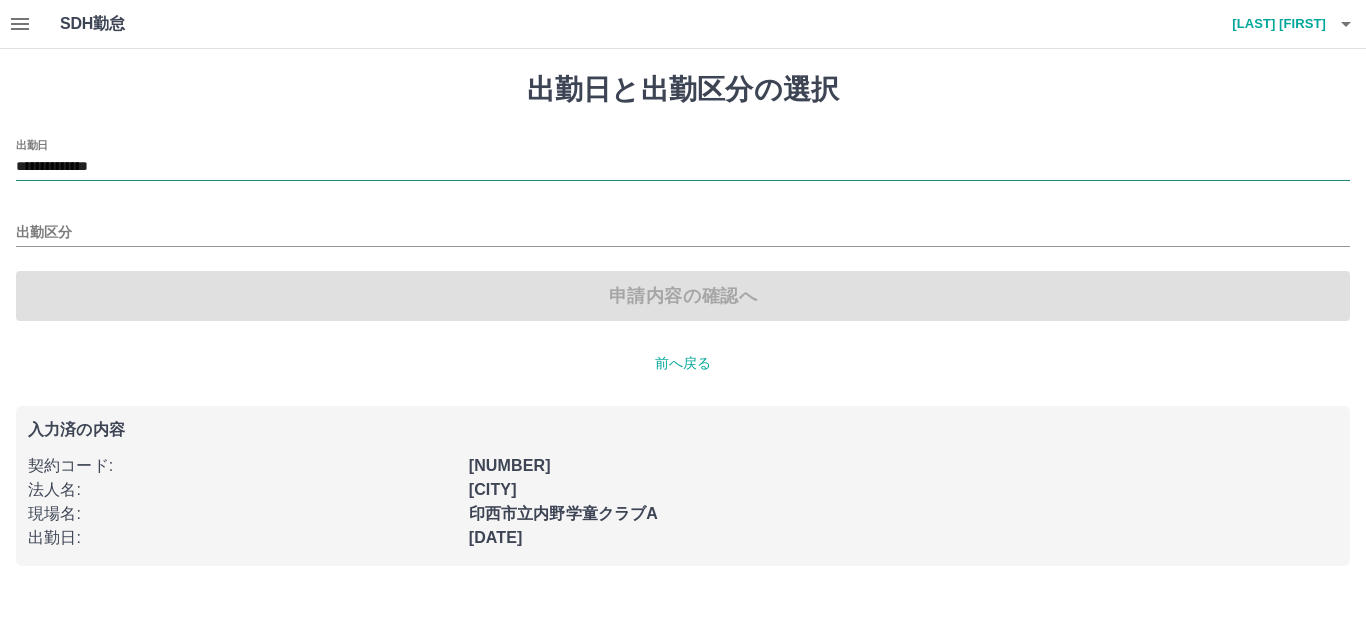 click on "**********" at bounding box center [683, 167] 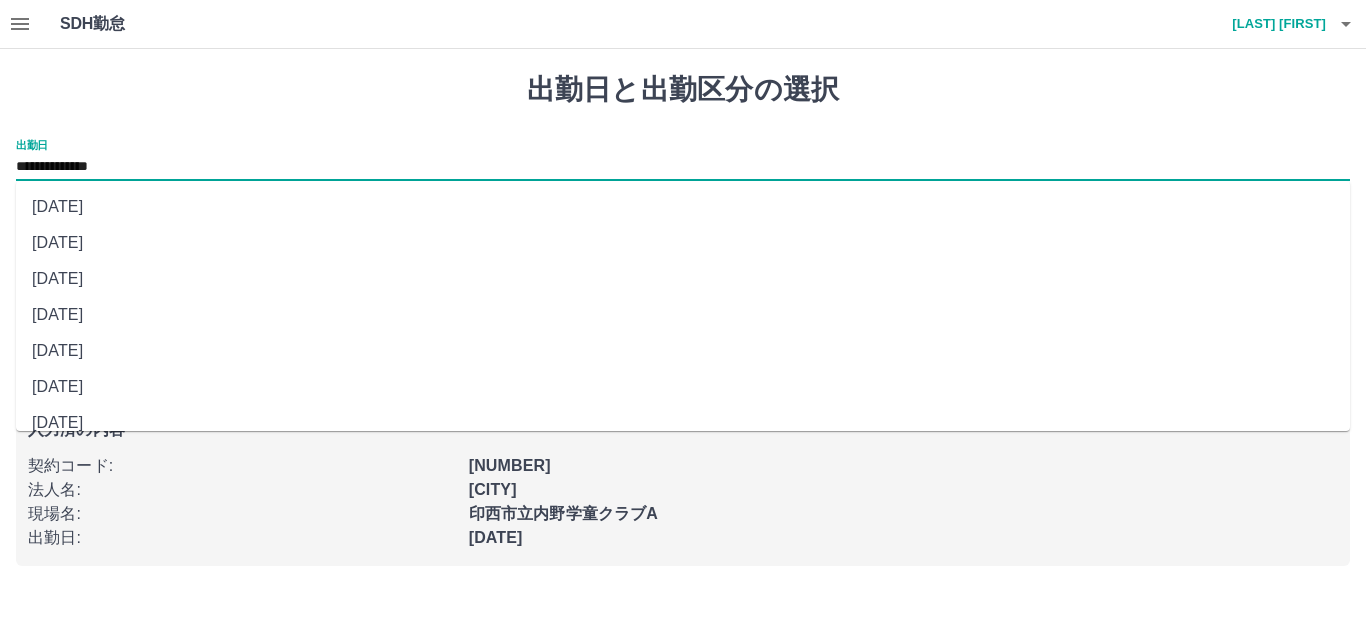 click on "2025年08月02日(土)" at bounding box center [683, 315] 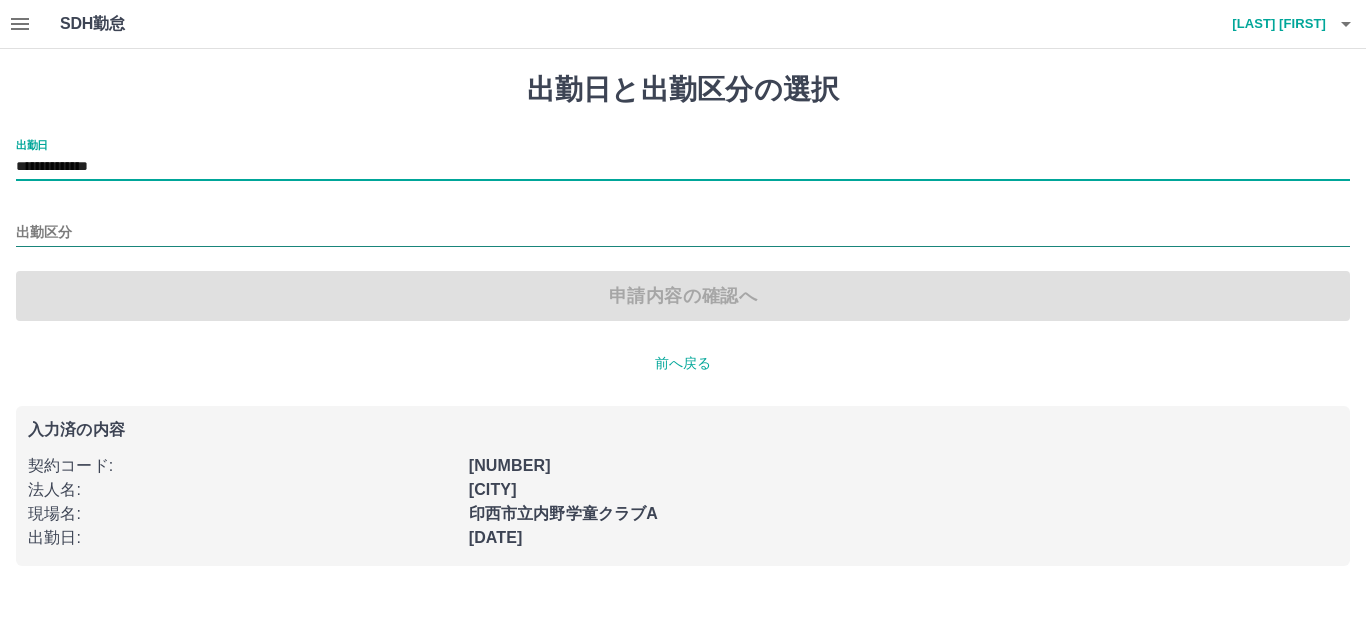click on "出勤区分" at bounding box center (683, 233) 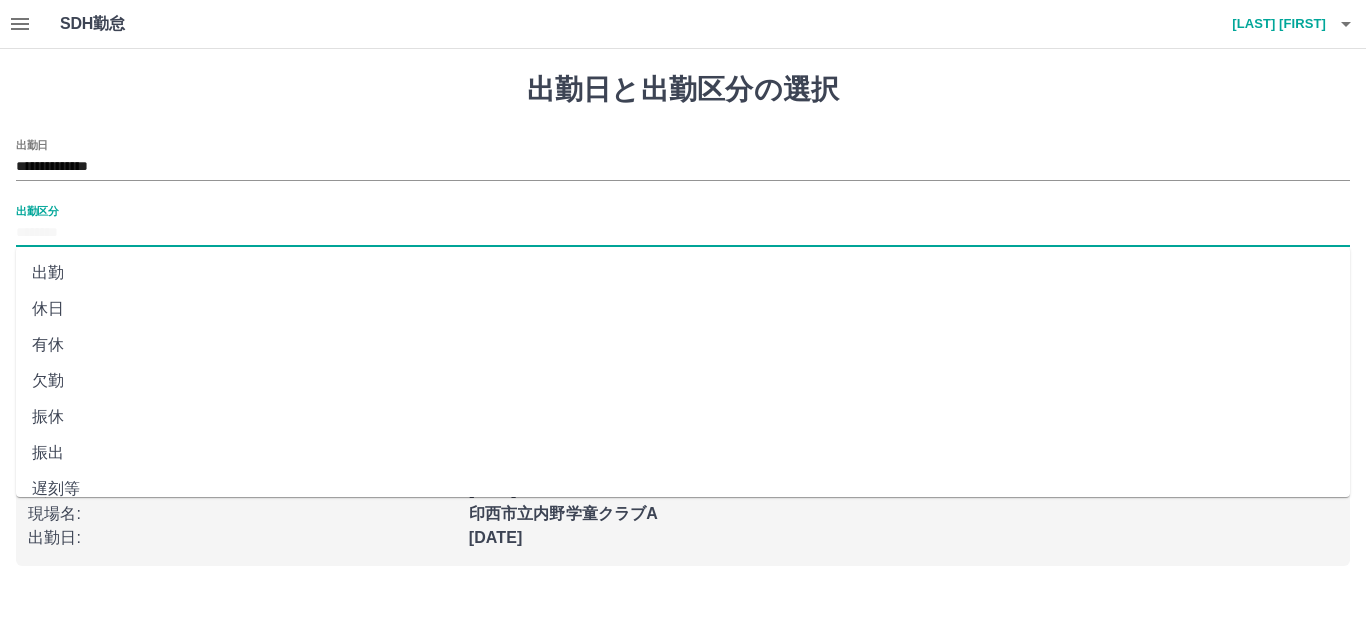 click on "休日" at bounding box center [683, 309] 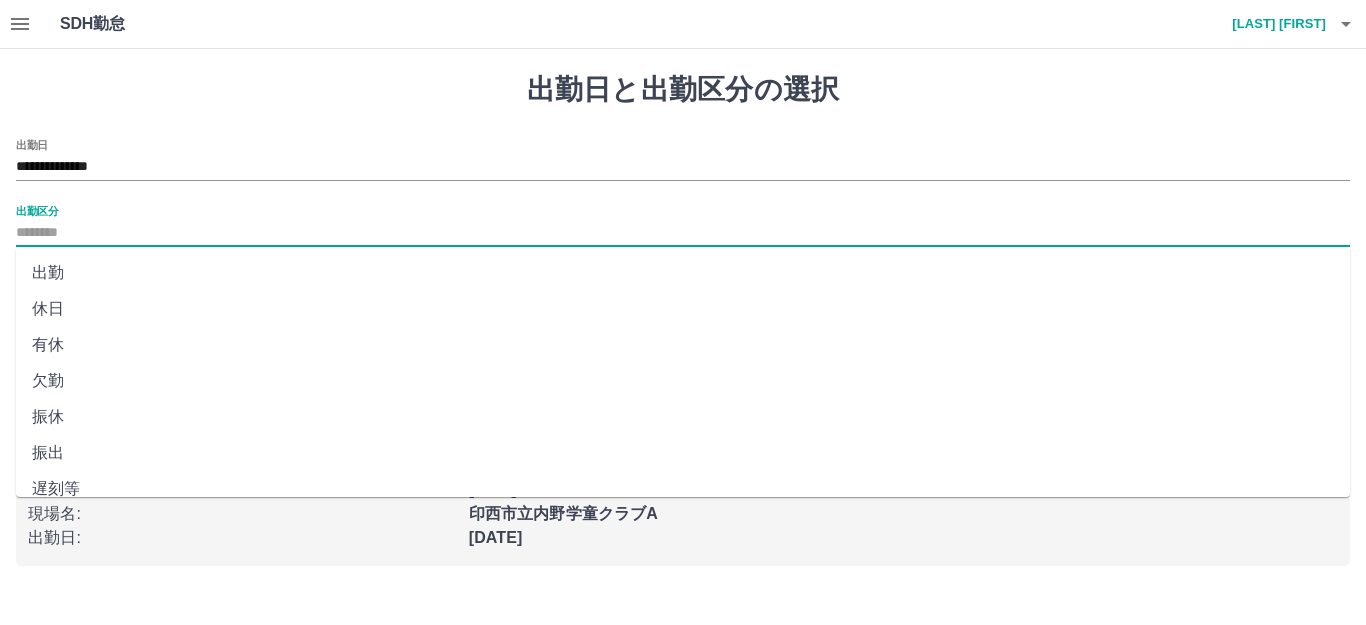 type on "**" 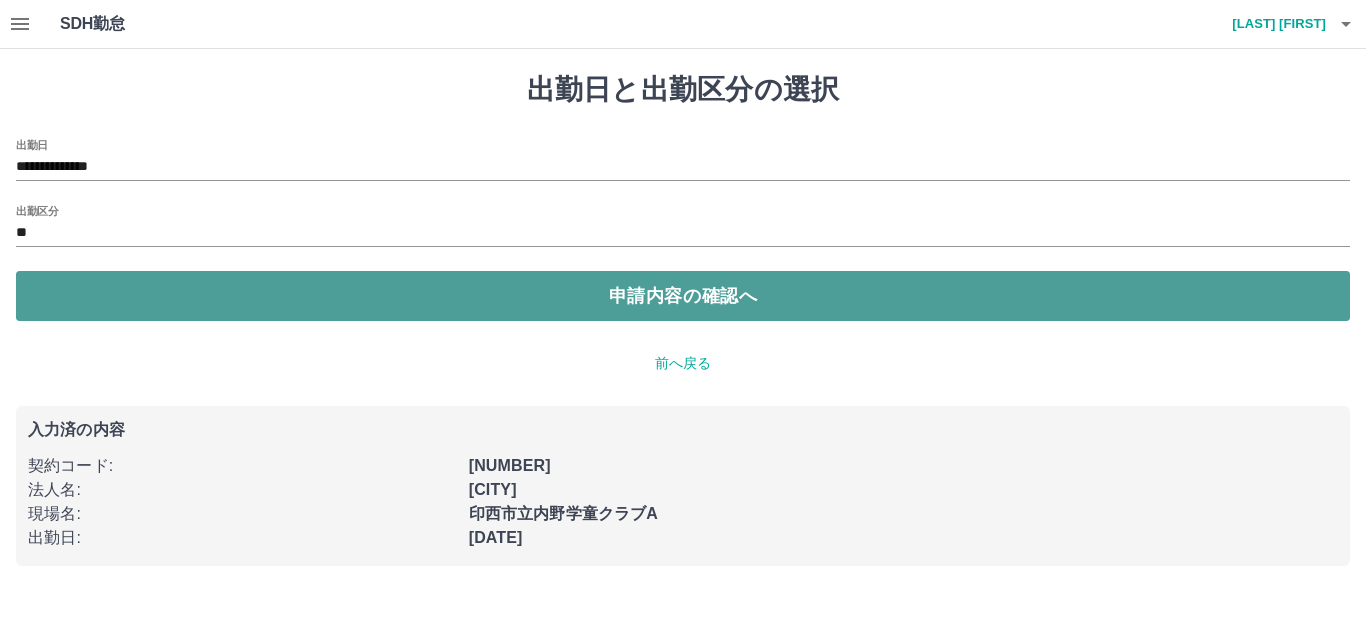 click on "申請内容の確認へ" at bounding box center (683, 296) 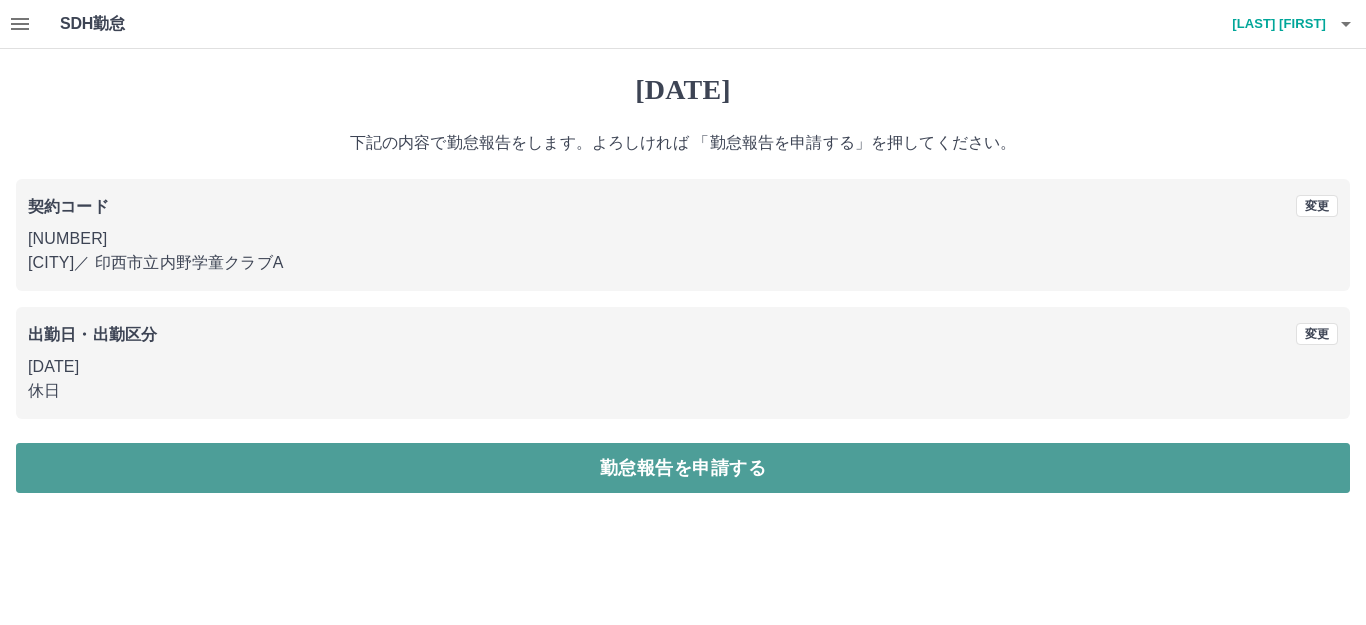 click on "勤怠報告を申請する" at bounding box center (683, 468) 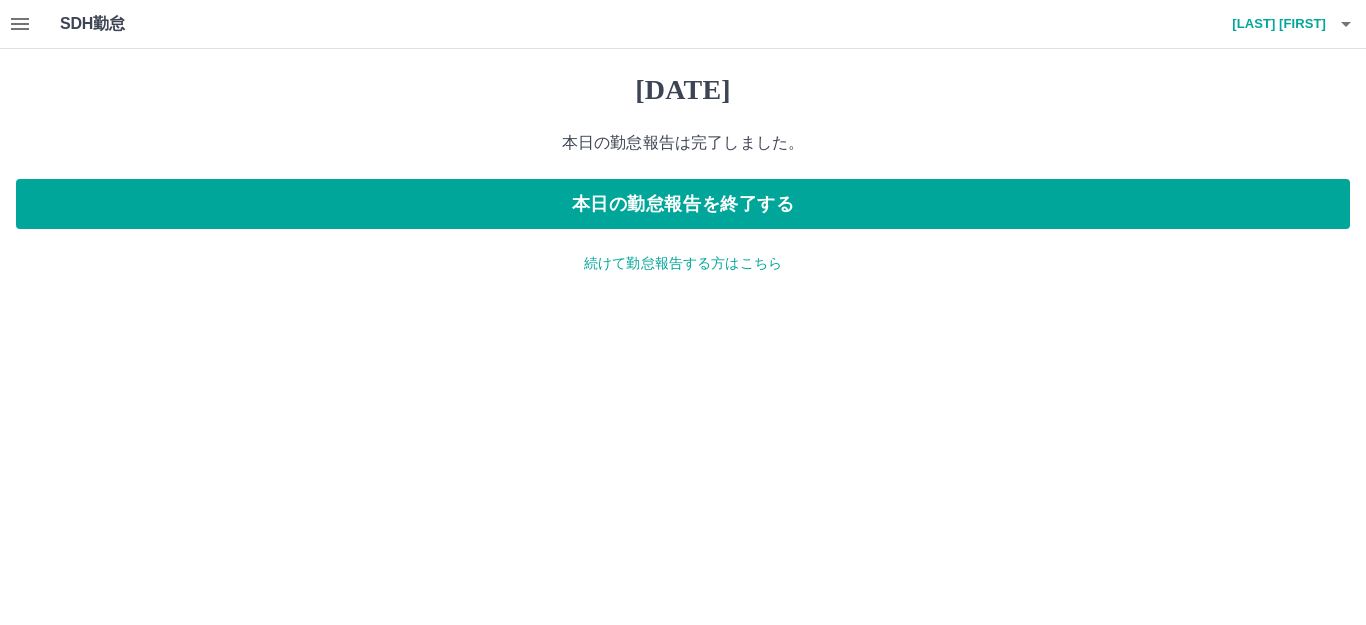 click on "続けて勤怠報告する方はこちら" at bounding box center [683, 263] 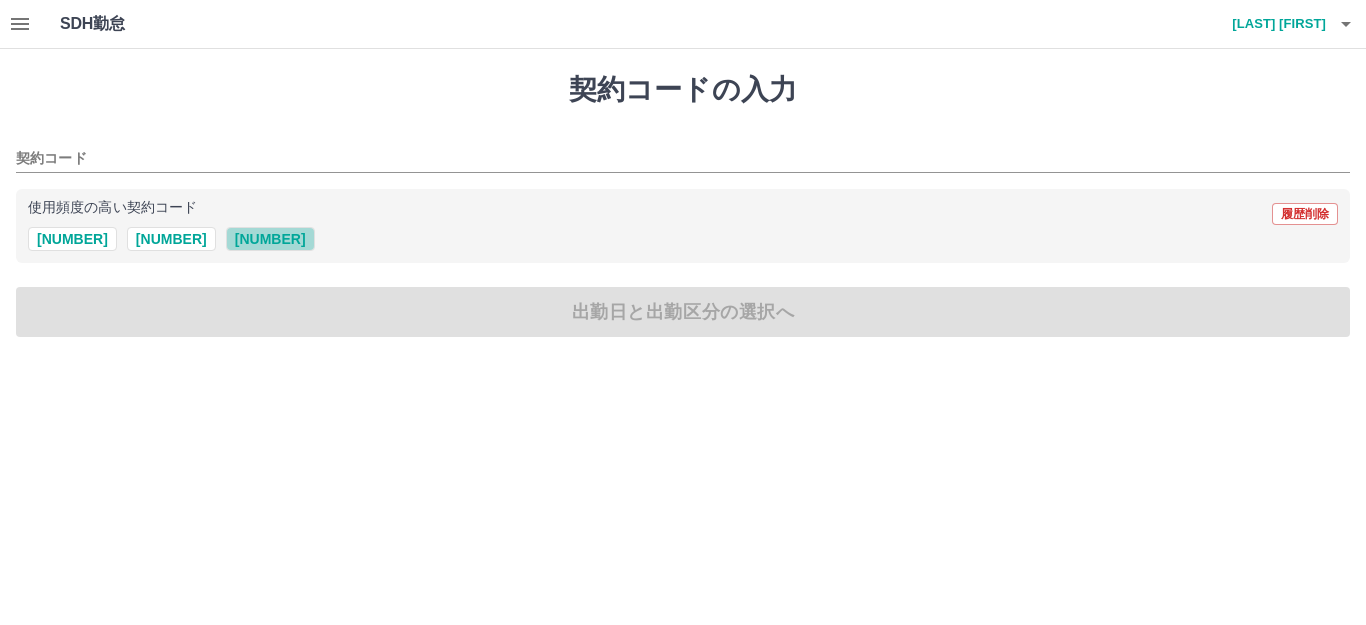 click on "42139003" at bounding box center [270, 239] 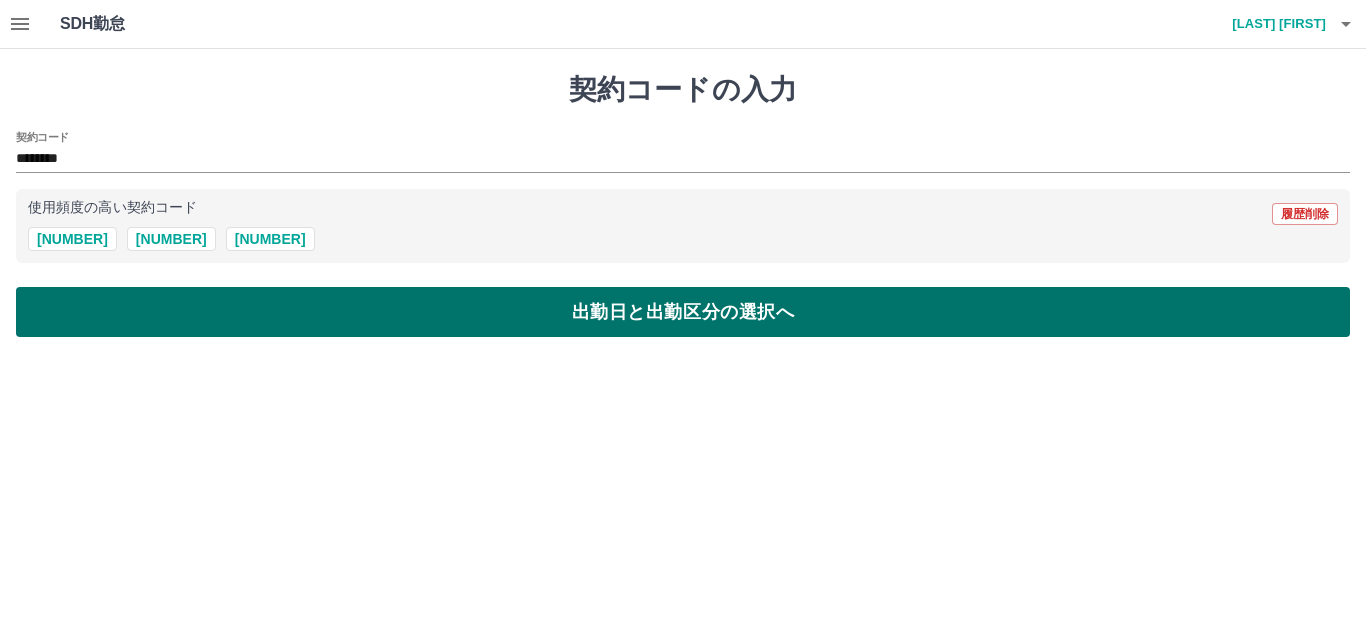 click on "出勤日と出勤区分の選択へ" at bounding box center [683, 312] 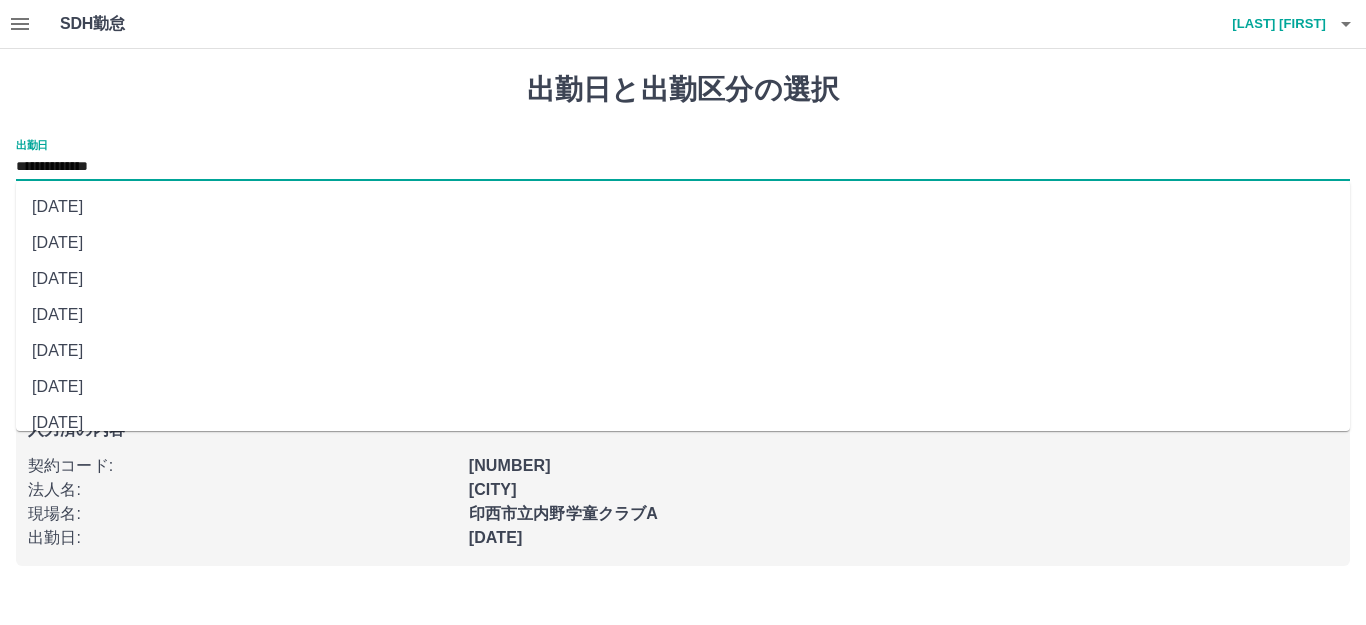 click on "**********" at bounding box center (683, 167) 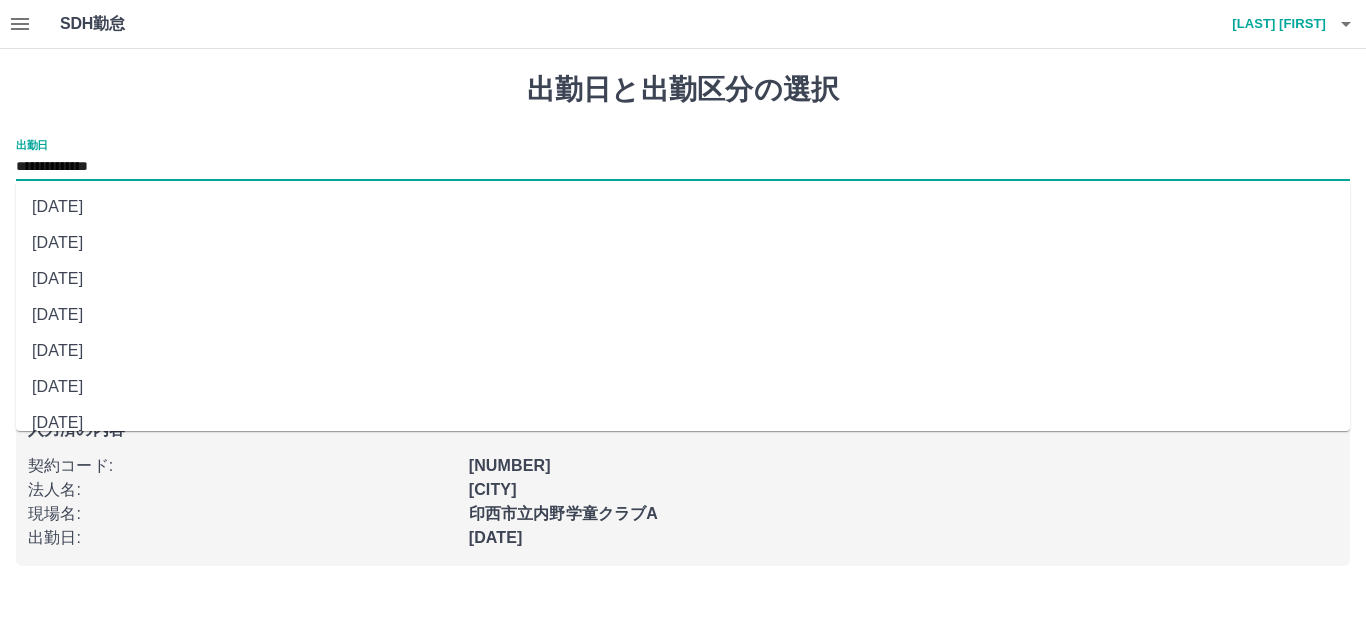 click on "2025年08月03日(日)" at bounding box center (683, 279) 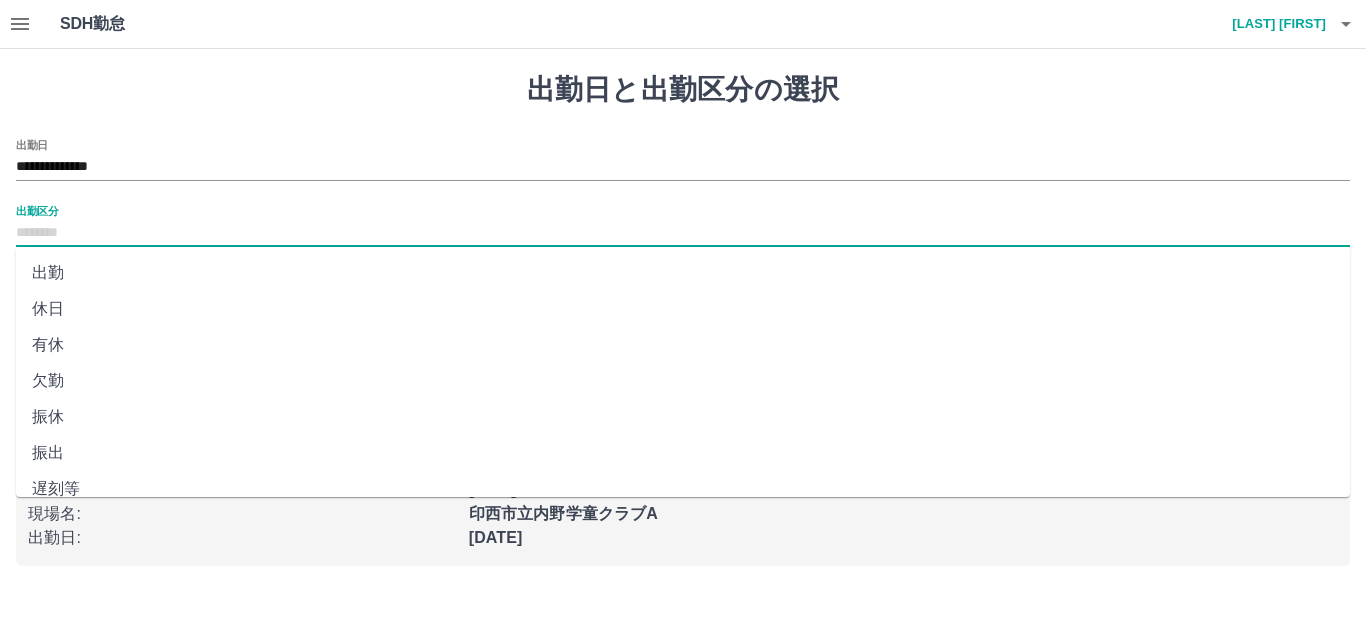 click on "出勤区分" at bounding box center (683, 233) 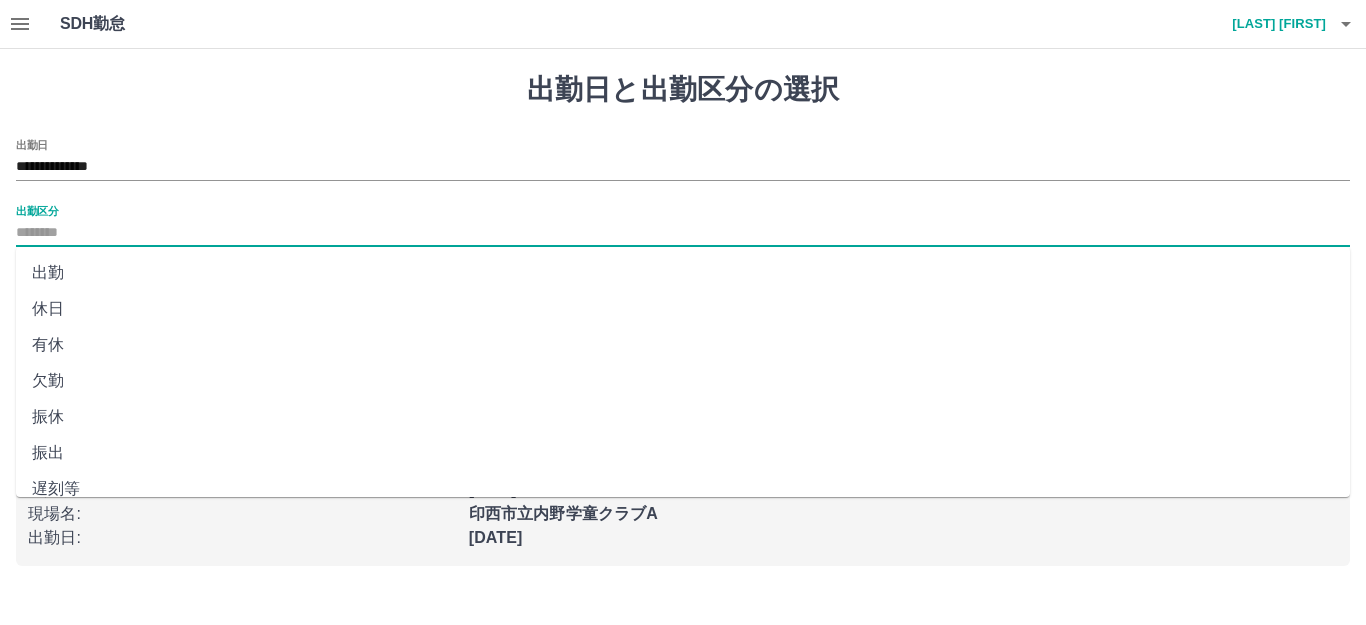 scroll, scrollTop: 414, scrollLeft: 0, axis: vertical 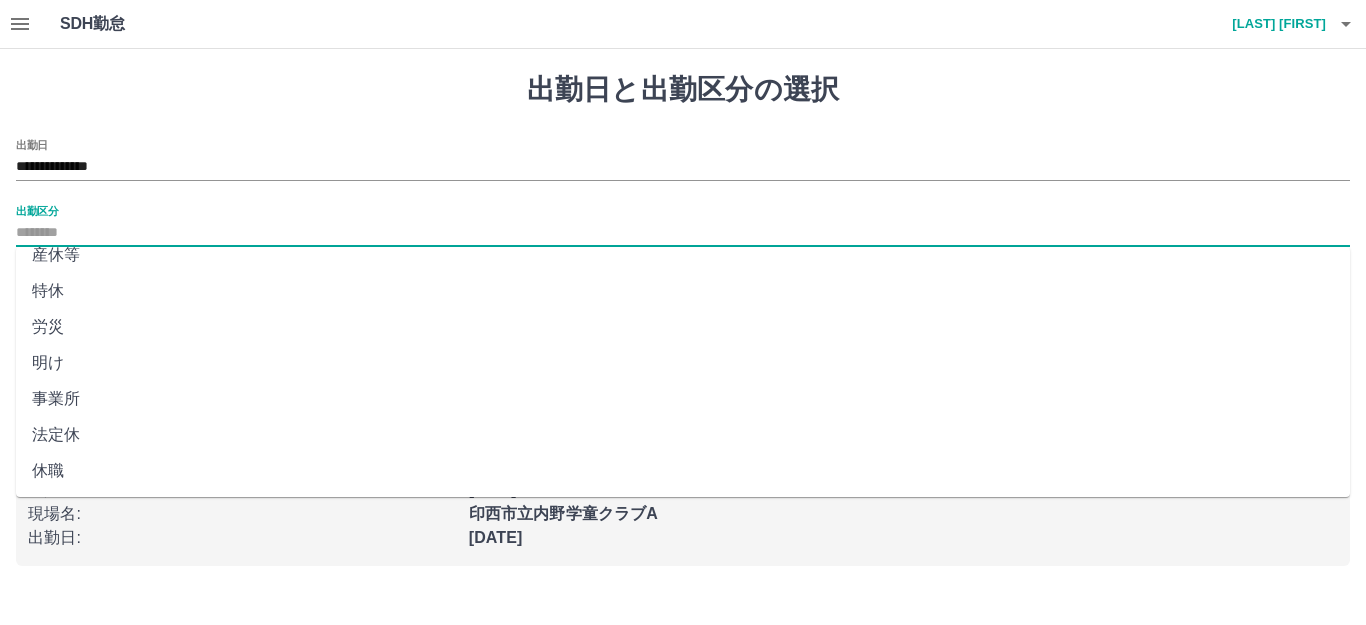 click on "法定休" at bounding box center (683, 435) 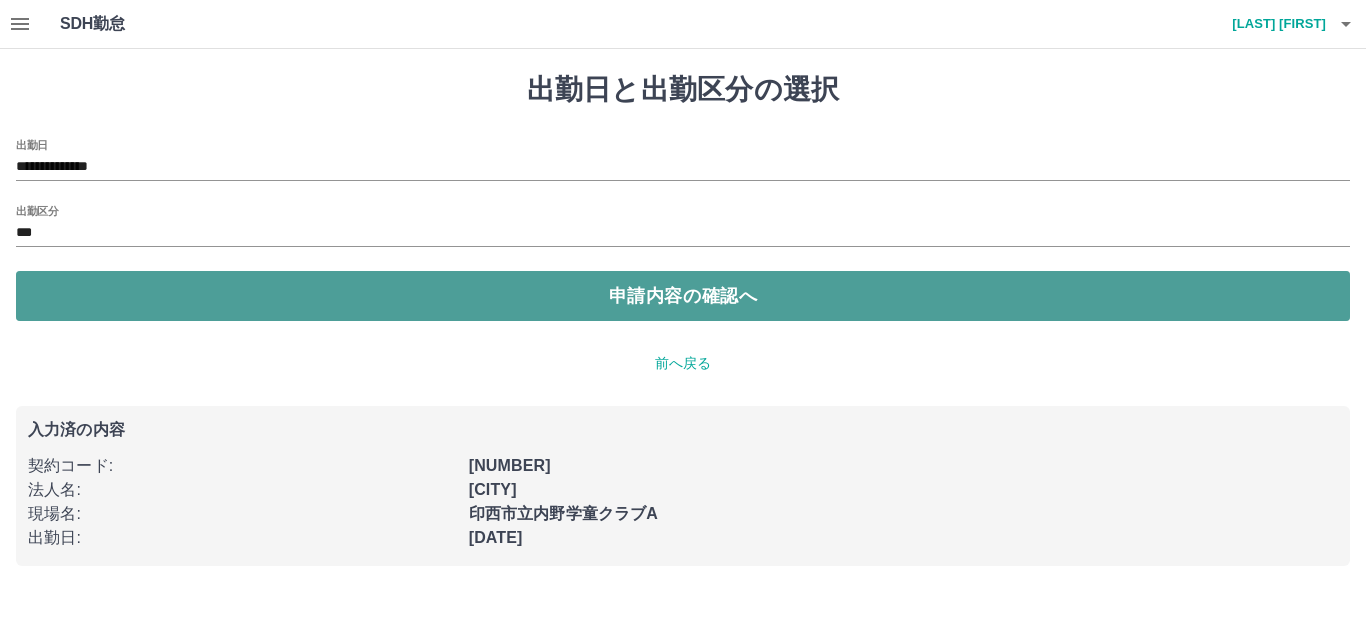 click on "申請内容の確認へ" at bounding box center (683, 296) 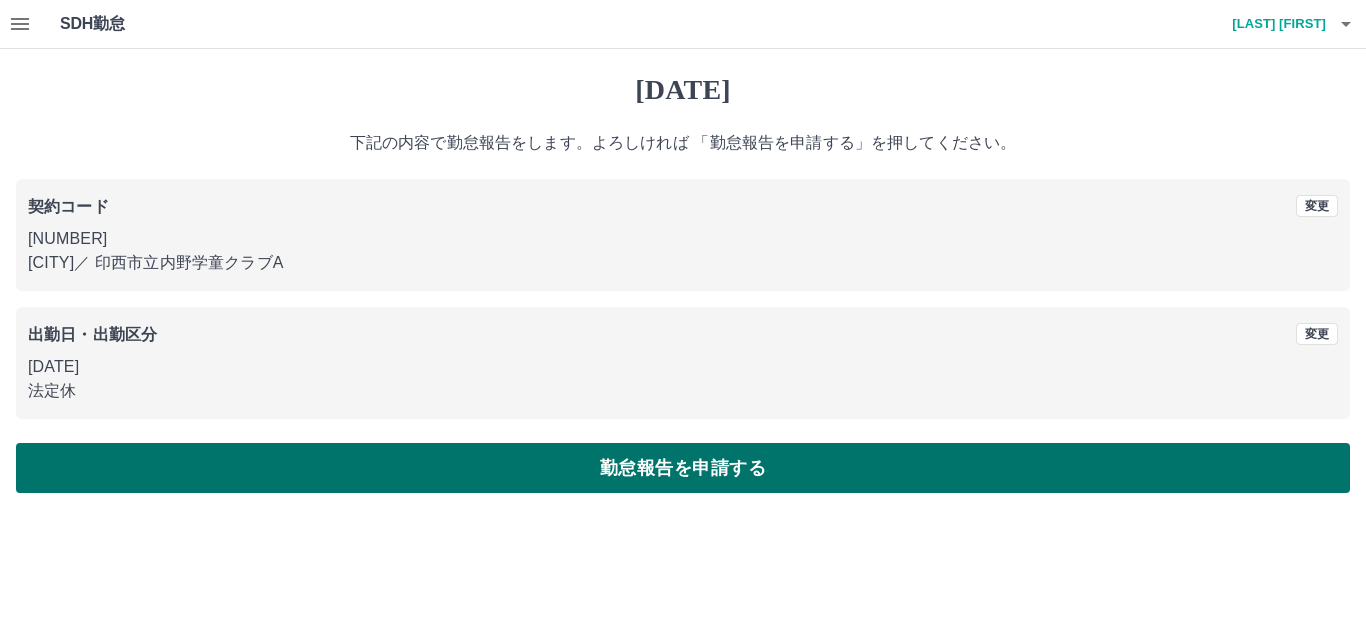click on "勤怠報告を申請する" at bounding box center (683, 468) 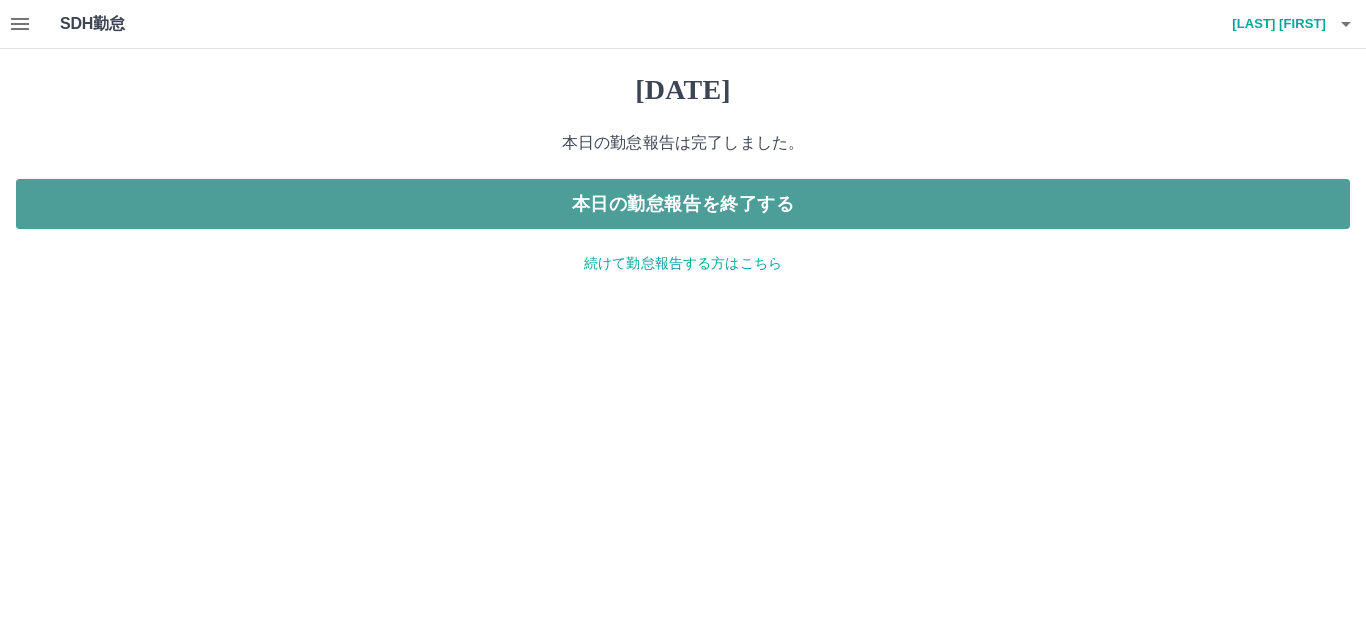 click on "本日の勤怠報告を終了する" at bounding box center (683, 204) 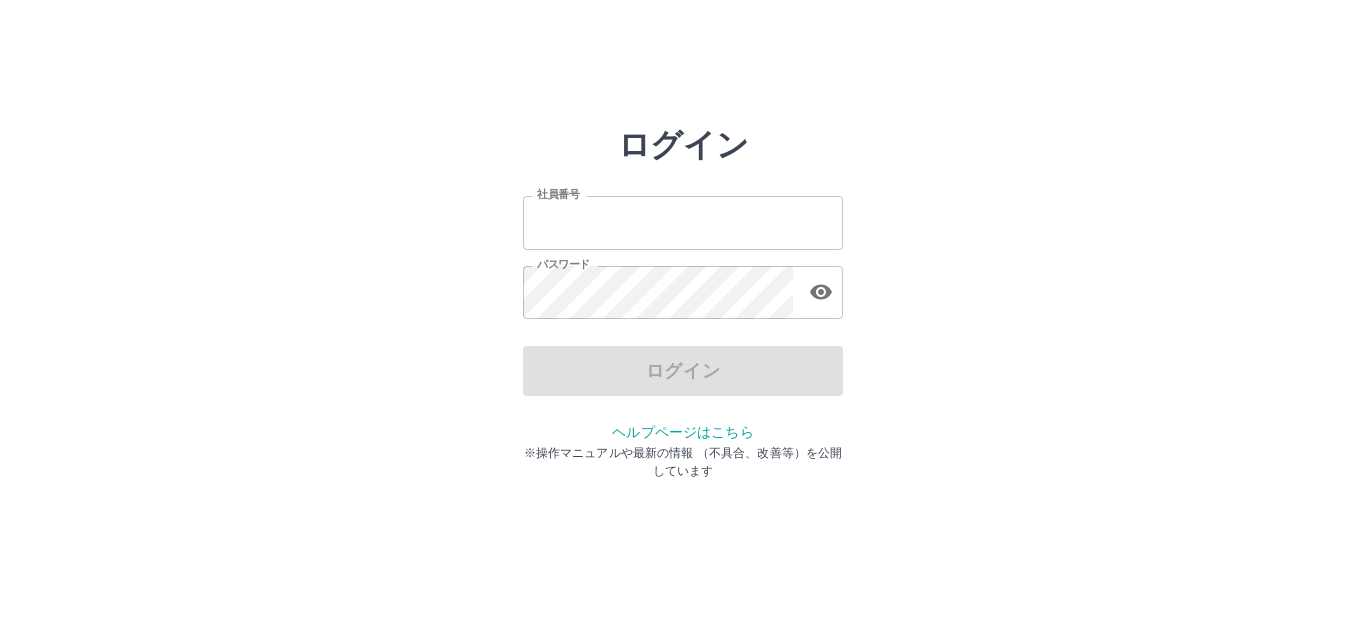 scroll, scrollTop: 0, scrollLeft: 0, axis: both 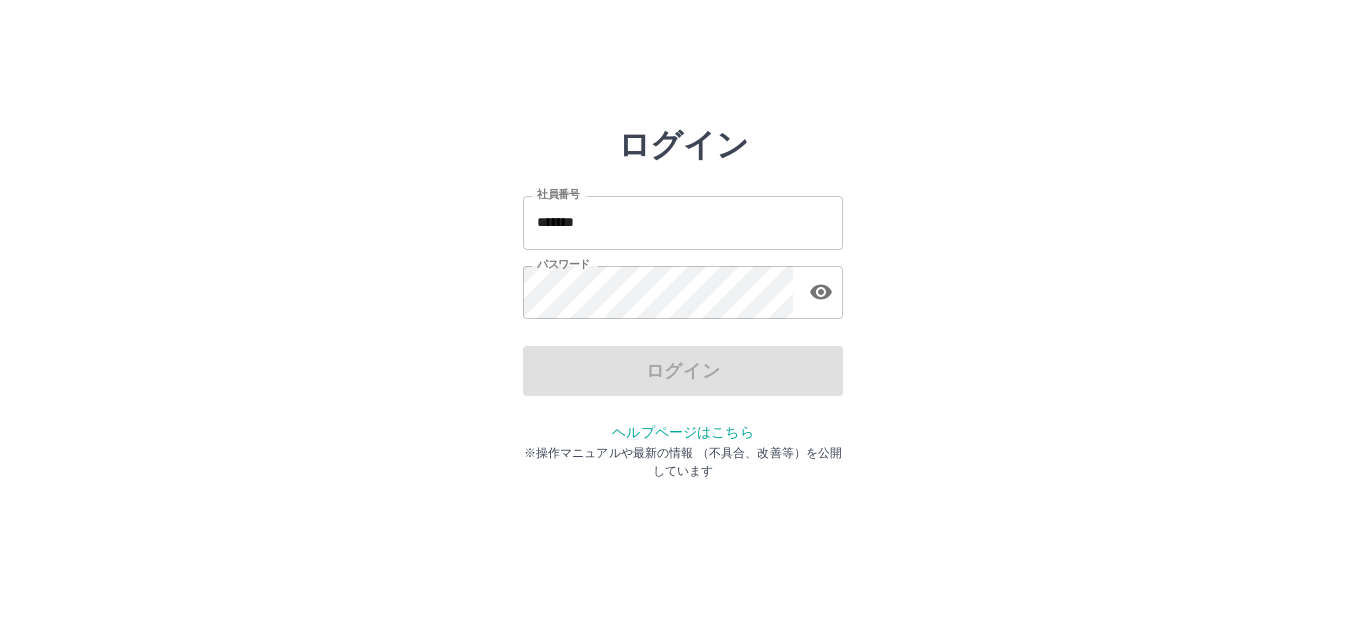 click on "*******" at bounding box center [683, 222] 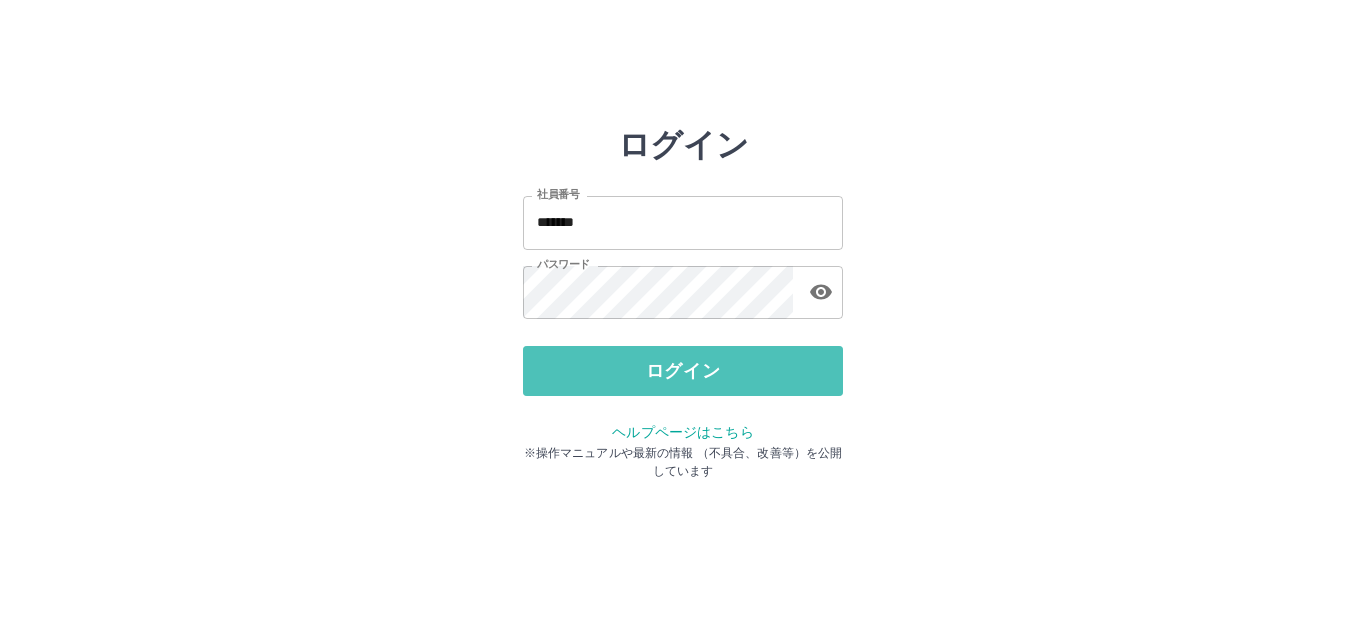 drag, startPoint x: 781, startPoint y: 374, endPoint x: 521, endPoint y: 311, distance: 267.52383 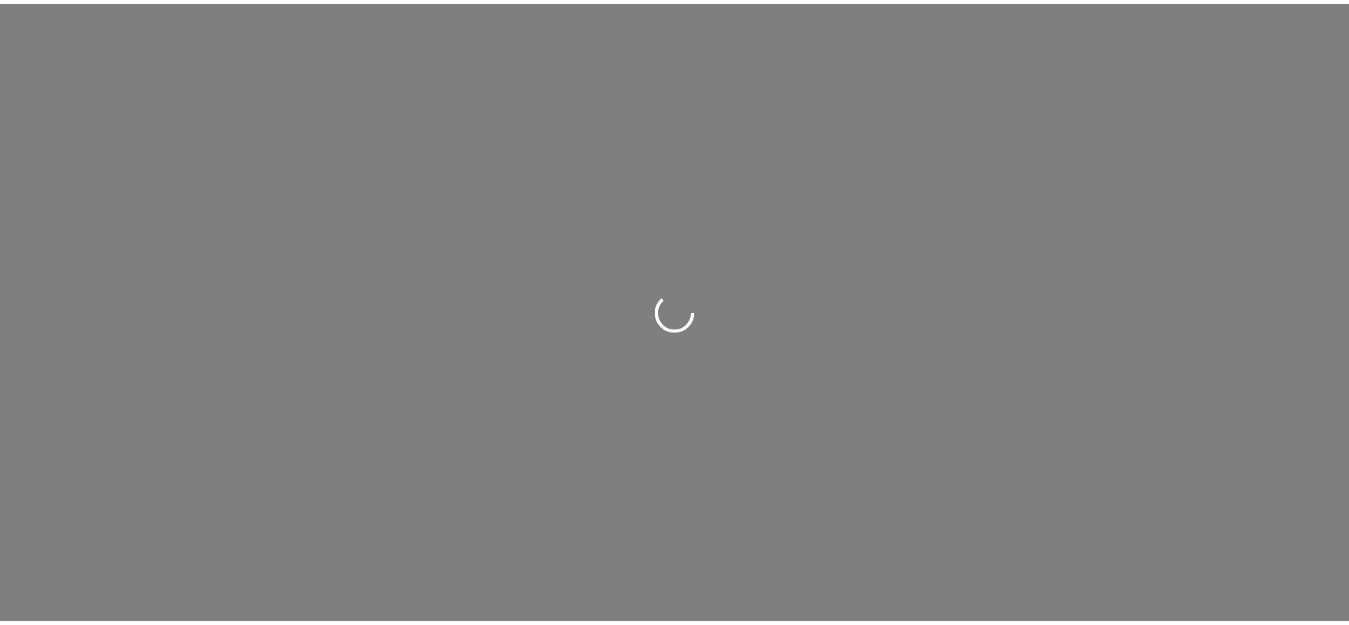 scroll, scrollTop: 0, scrollLeft: 0, axis: both 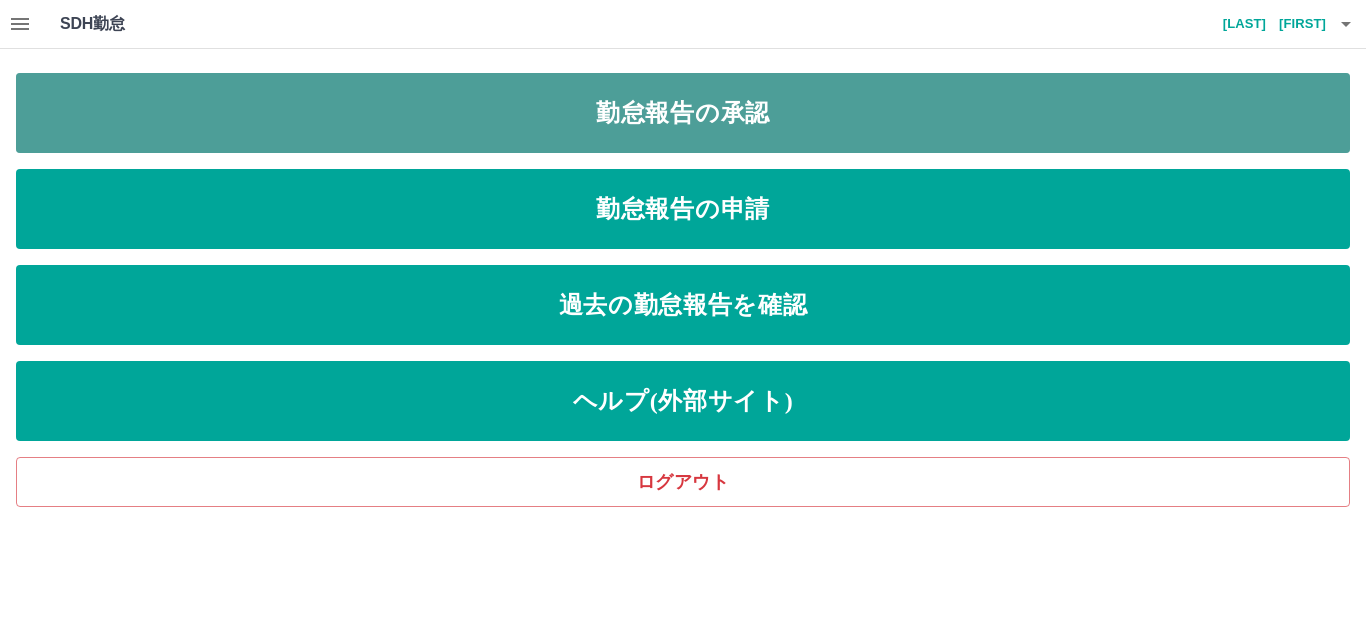 click on "勤怠報告の承認" at bounding box center (683, 113) 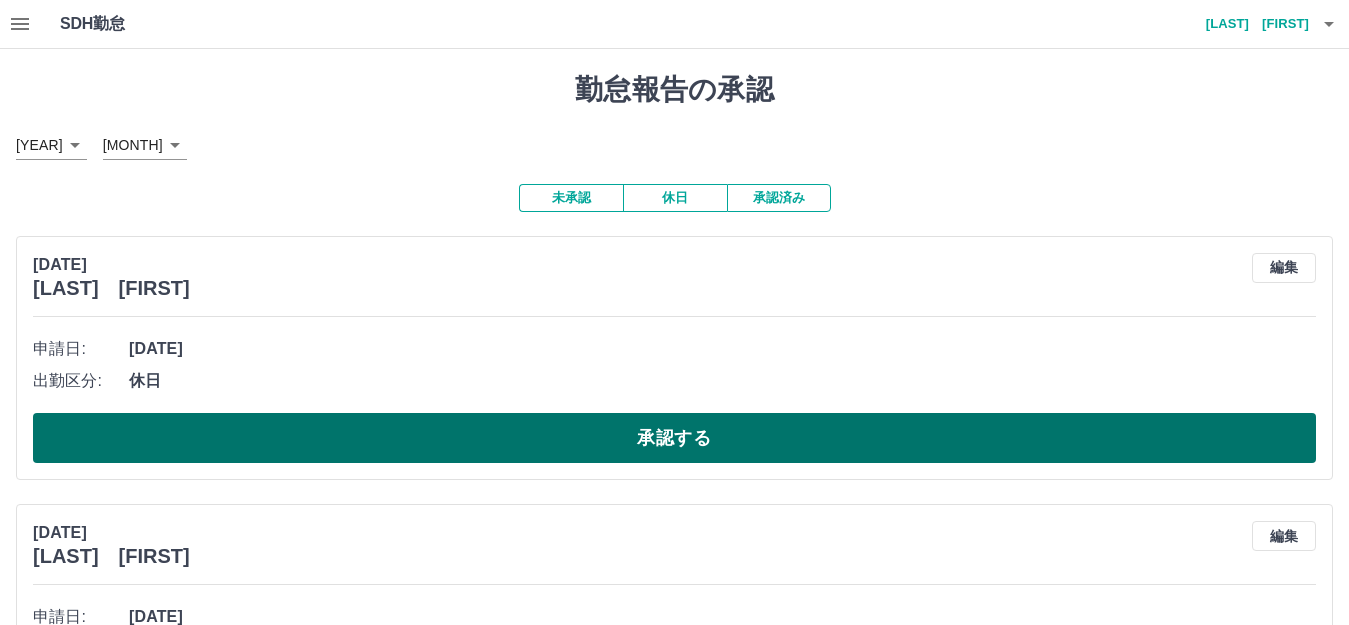 click on "承認する" at bounding box center [674, 438] 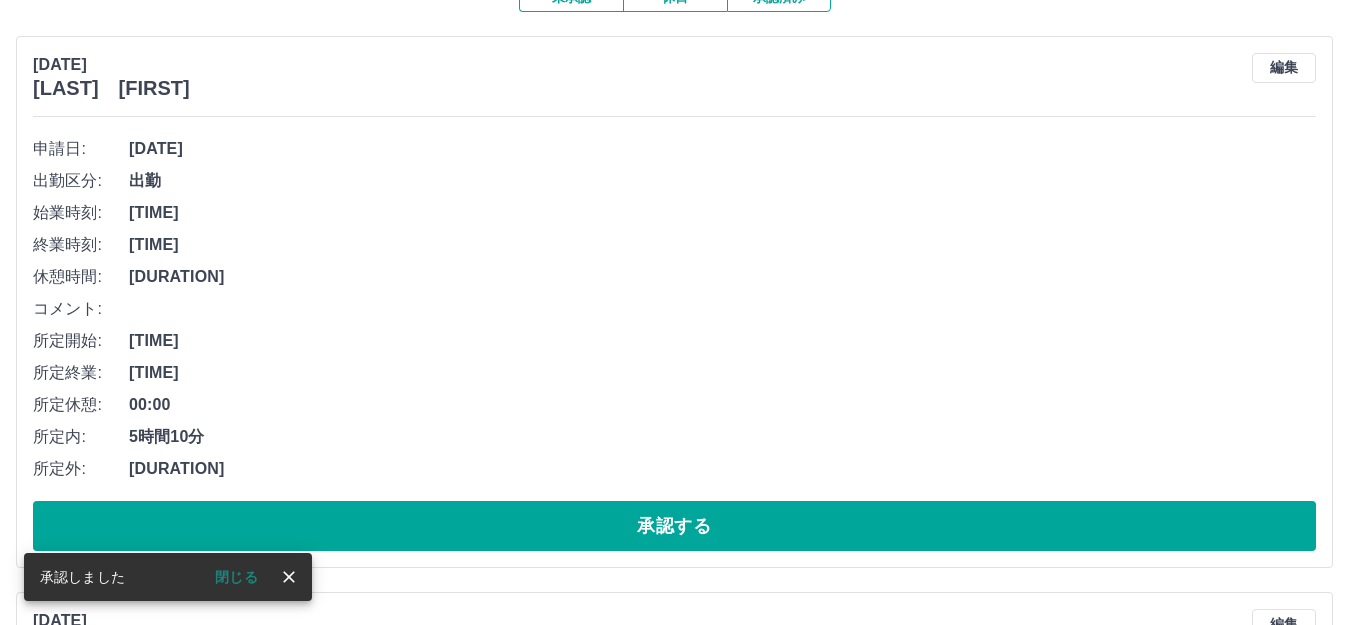 scroll, scrollTop: 300, scrollLeft: 0, axis: vertical 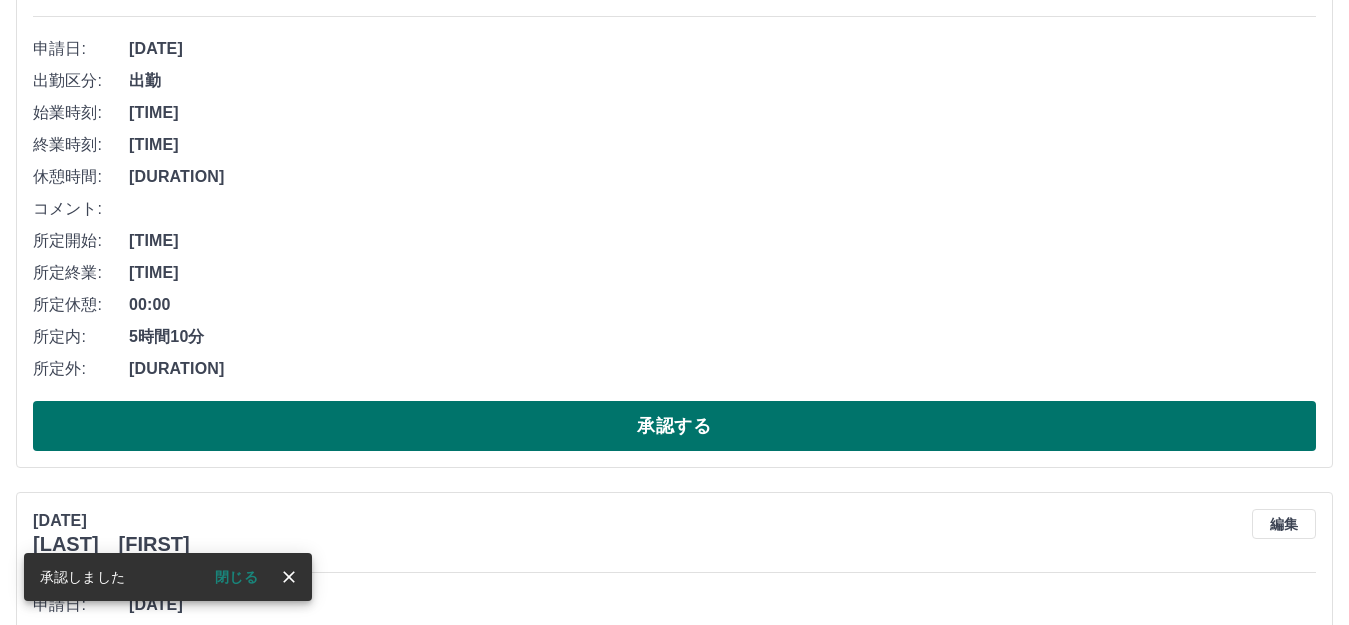 click on "承認する" at bounding box center (674, 426) 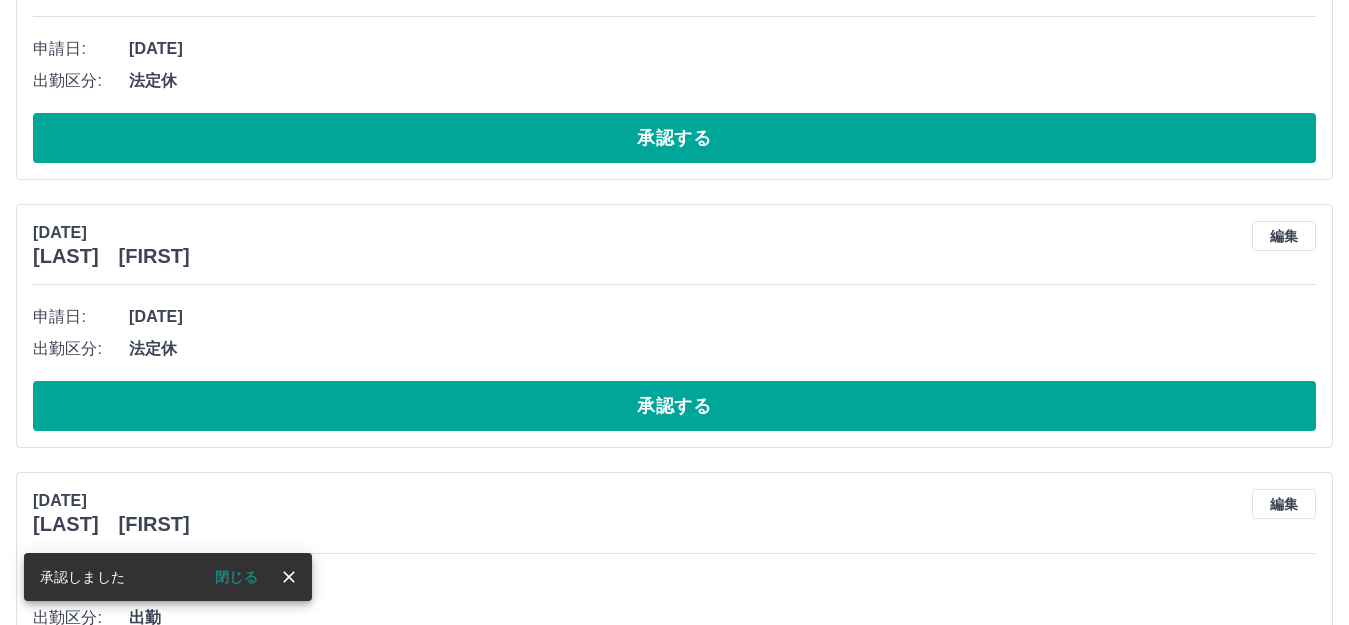 scroll, scrollTop: 0, scrollLeft: 0, axis: both 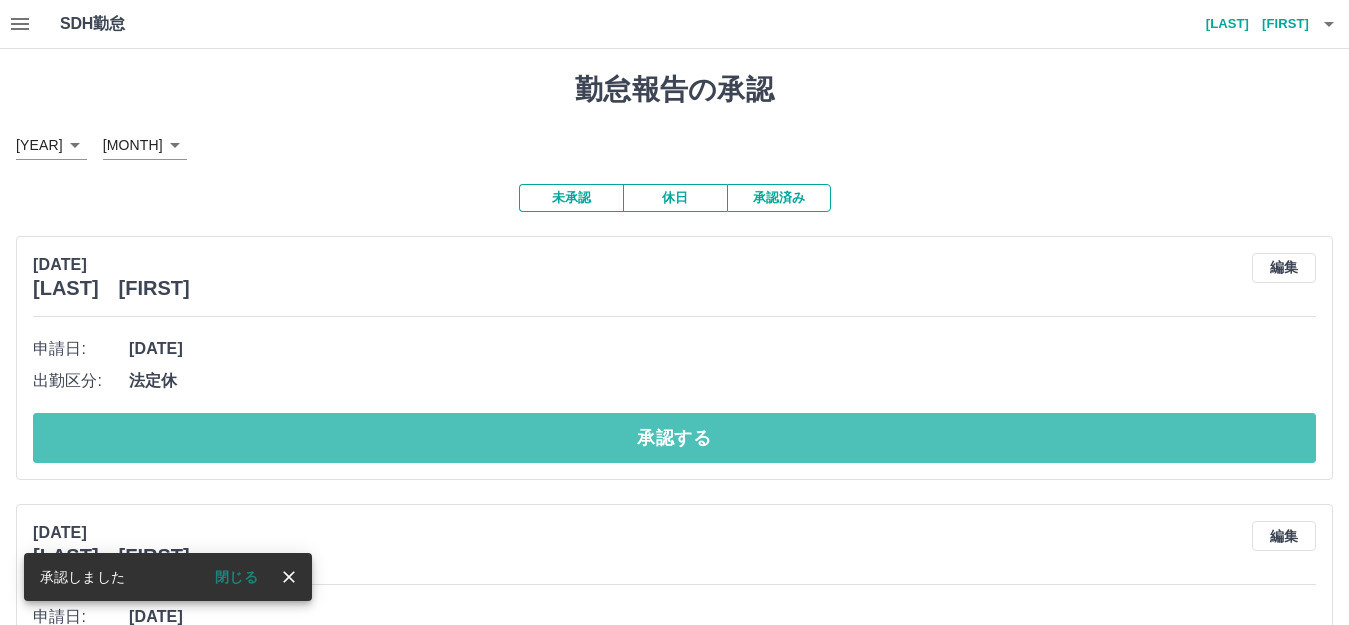 click on "承認する" at bounding box center (674, 438) 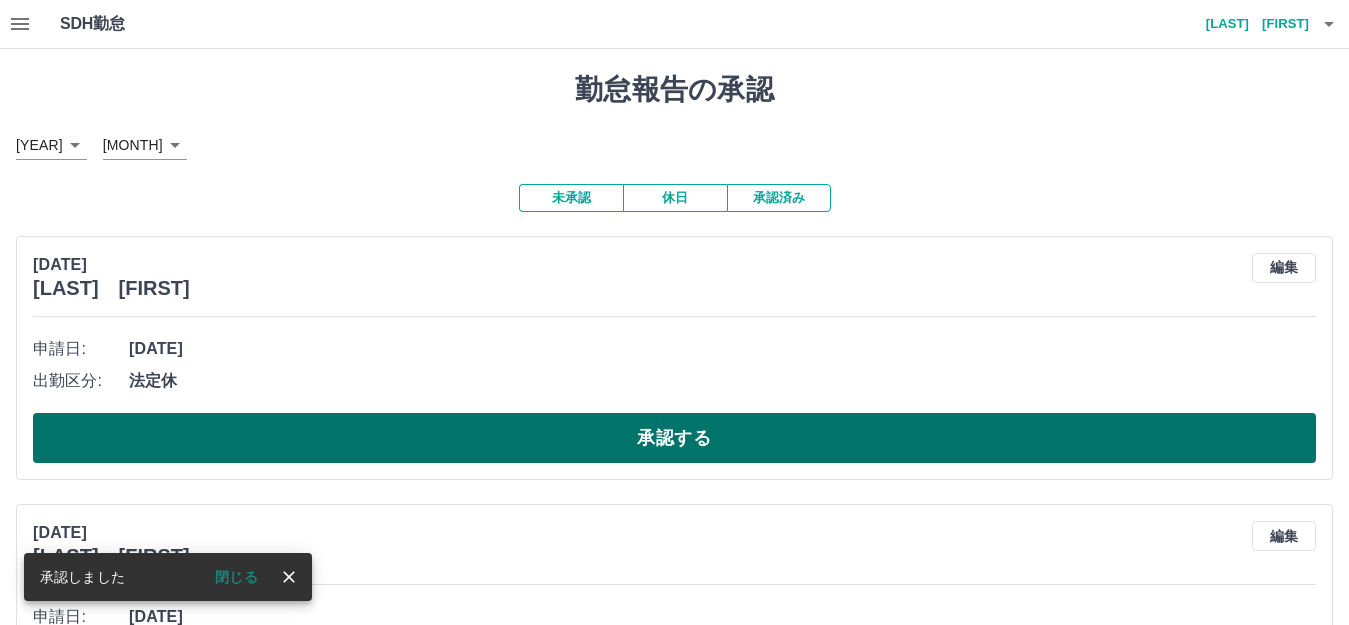 click on "承認する" at bounding box center (674, 438) 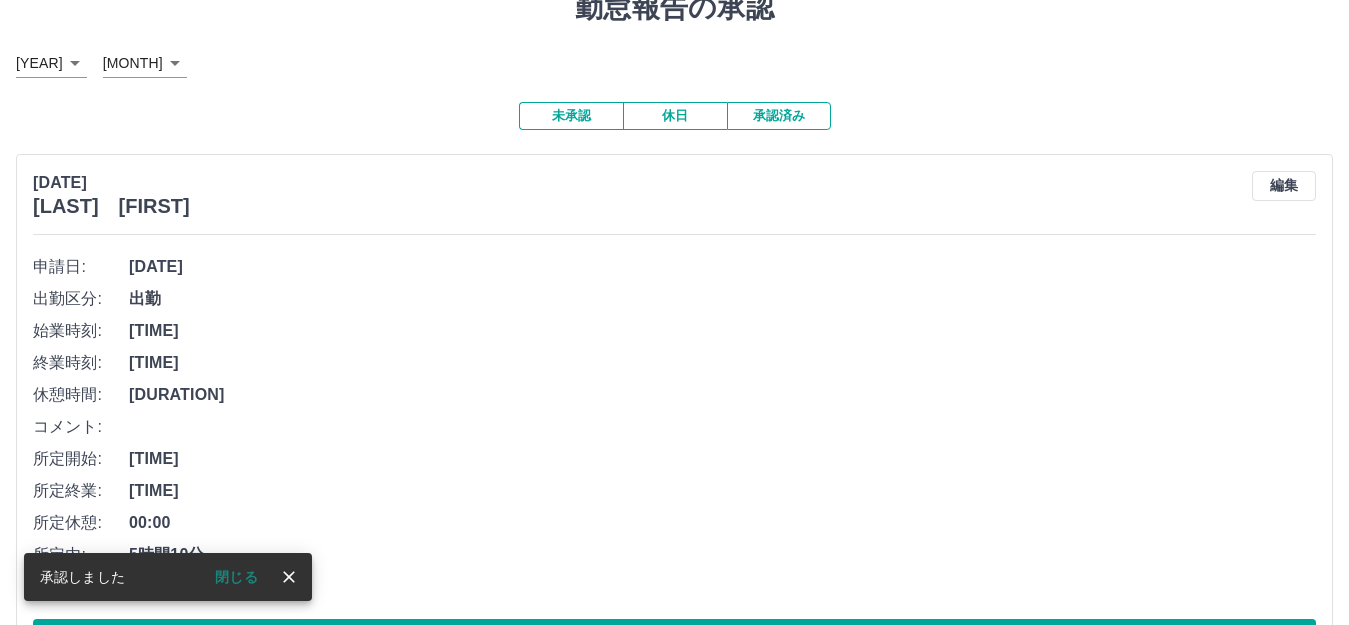 scroll, scrollTop: 200, scrollLeft: 0, axis: vertical 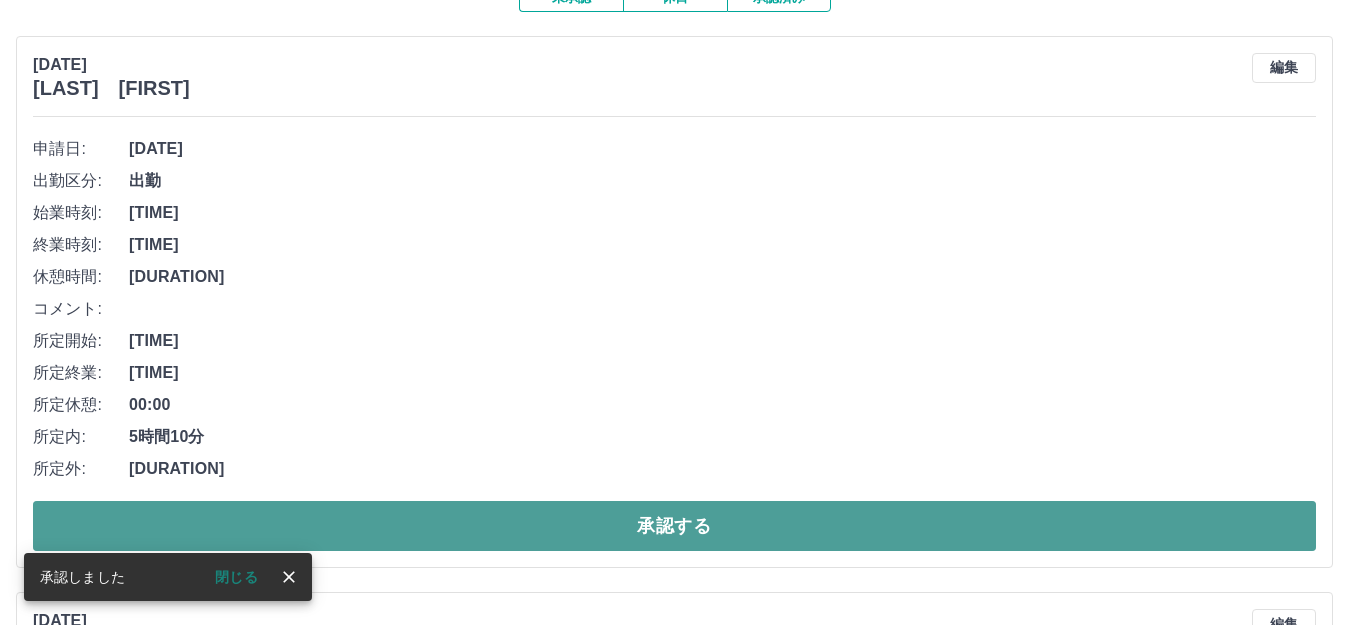 click on "承認する" at bounding box center [674, 526] 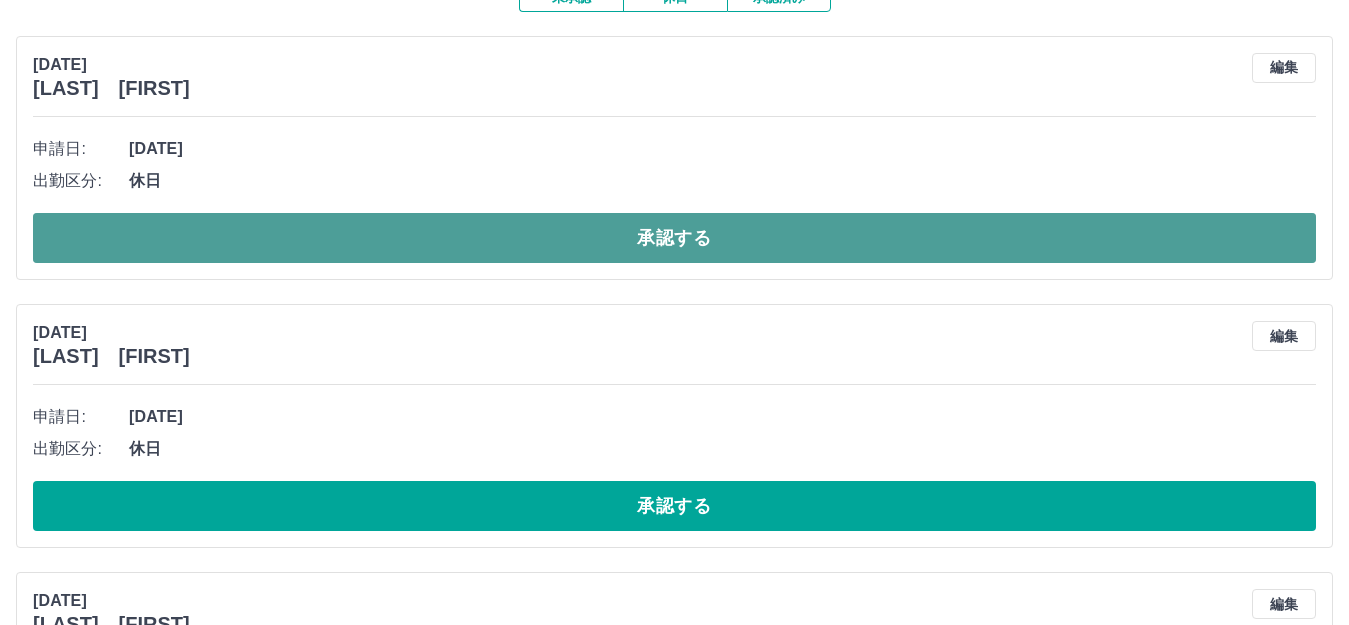 click on "承認する" at bounding box center [674, 238] 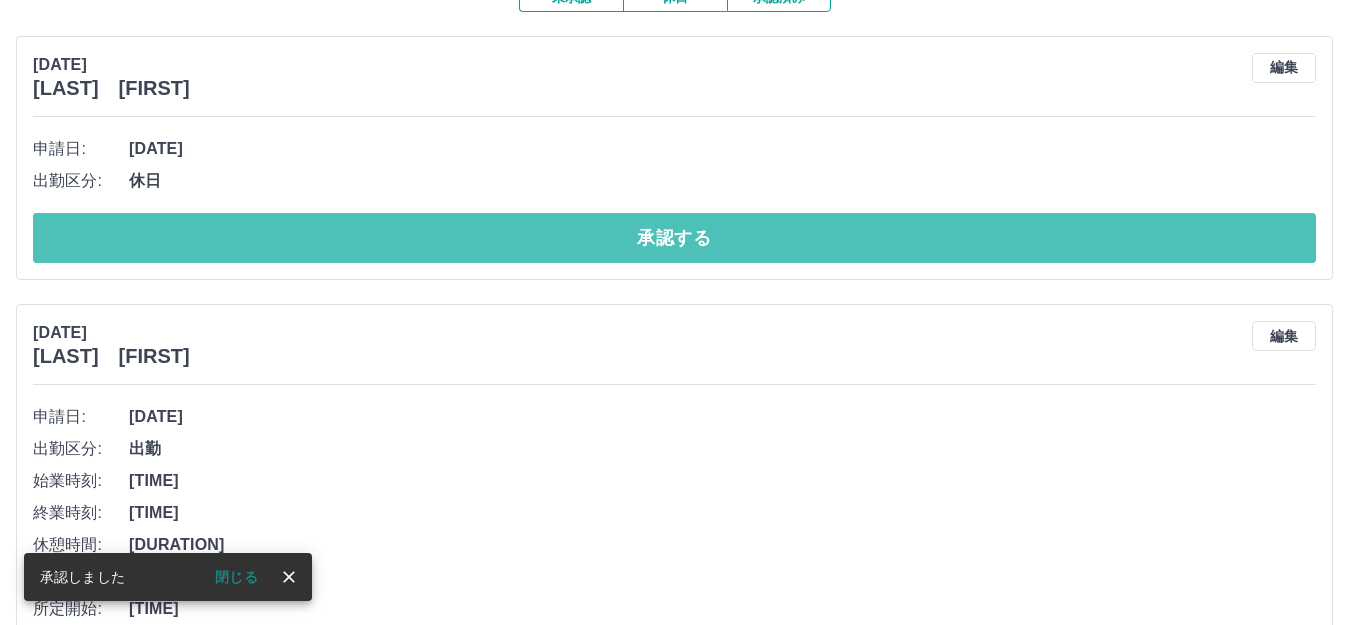 click on "承認する" at bounding box center (674, 238) 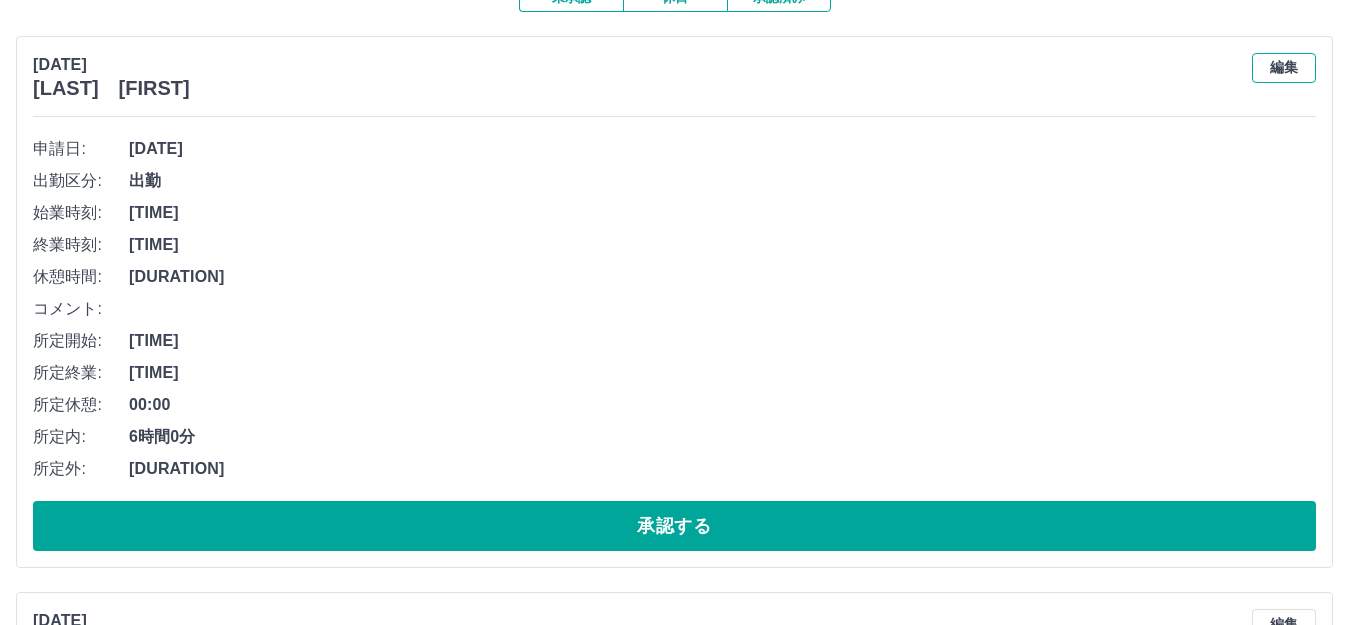 click on "編集" at bounding box center (1284, 68) 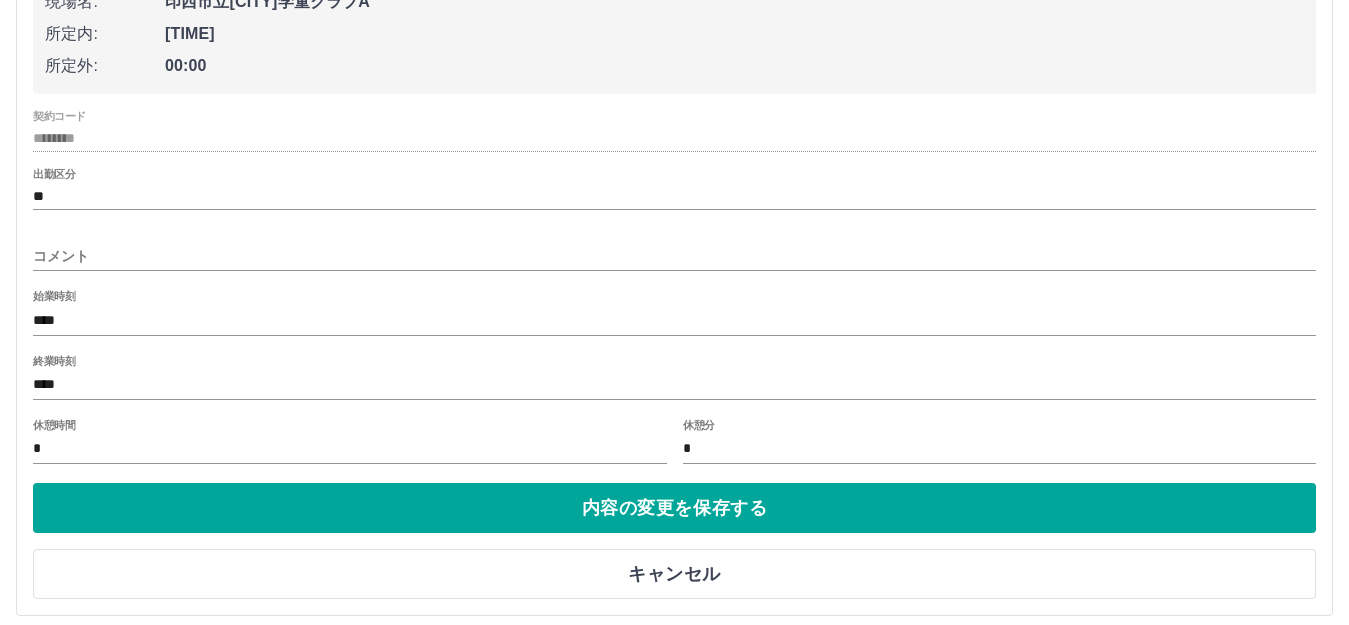 scroll, scrollTop: 500, scrollLeft: 0, axis: vertical 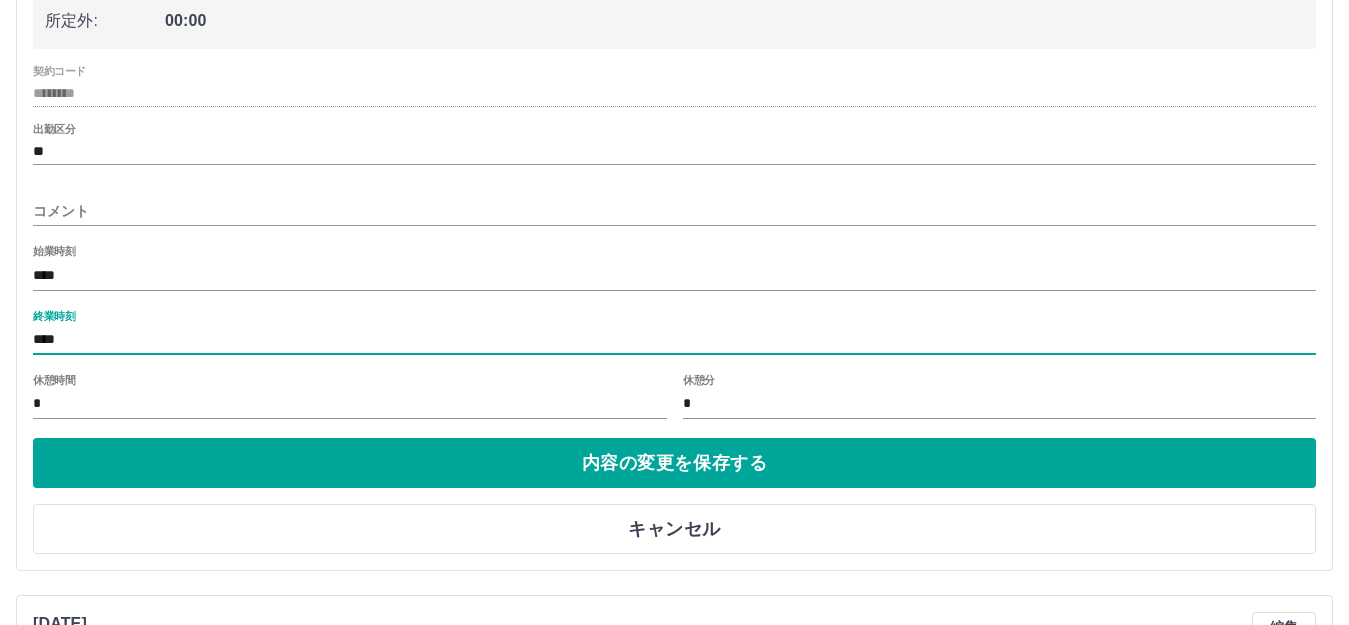 click on "****" at bounding box center (674, 340) 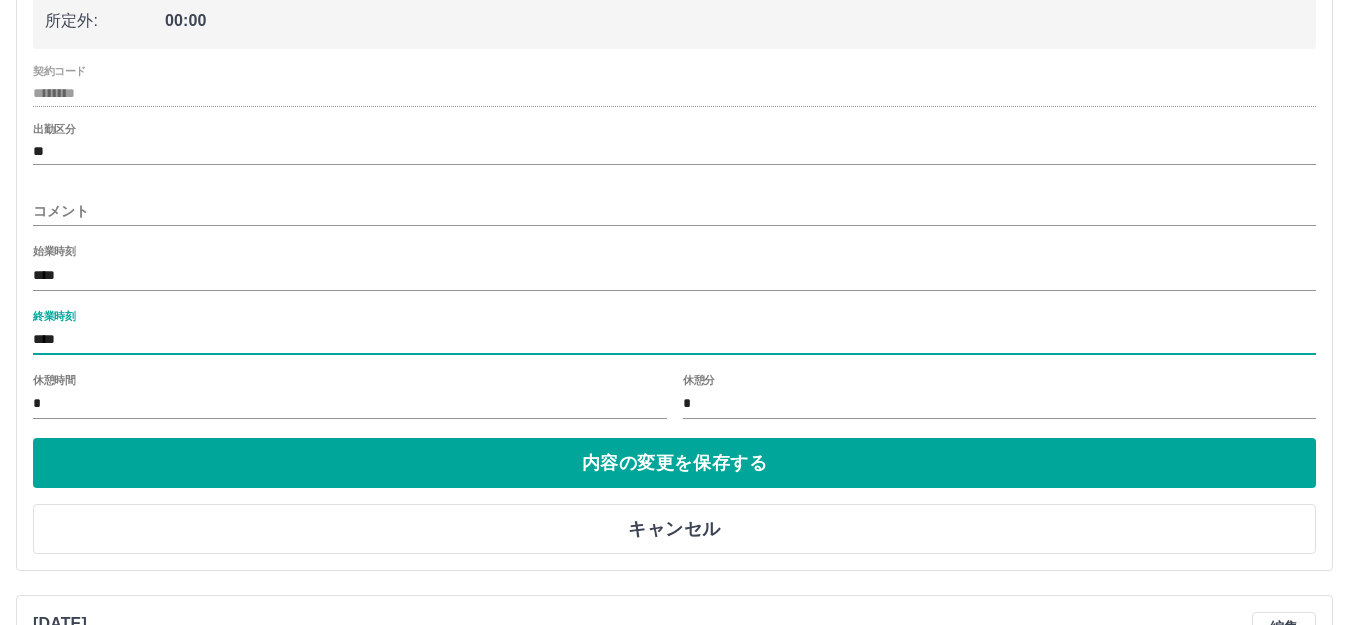 type on "****" 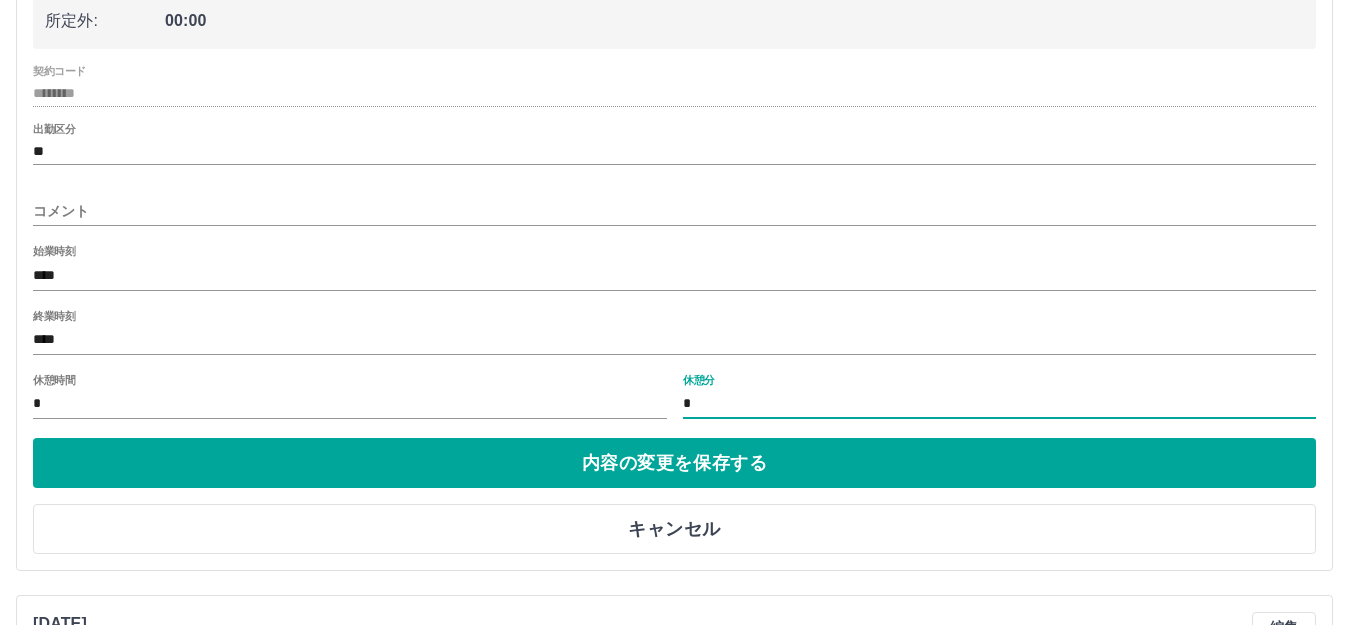 click on "*" at bounding box center [1000, 404] 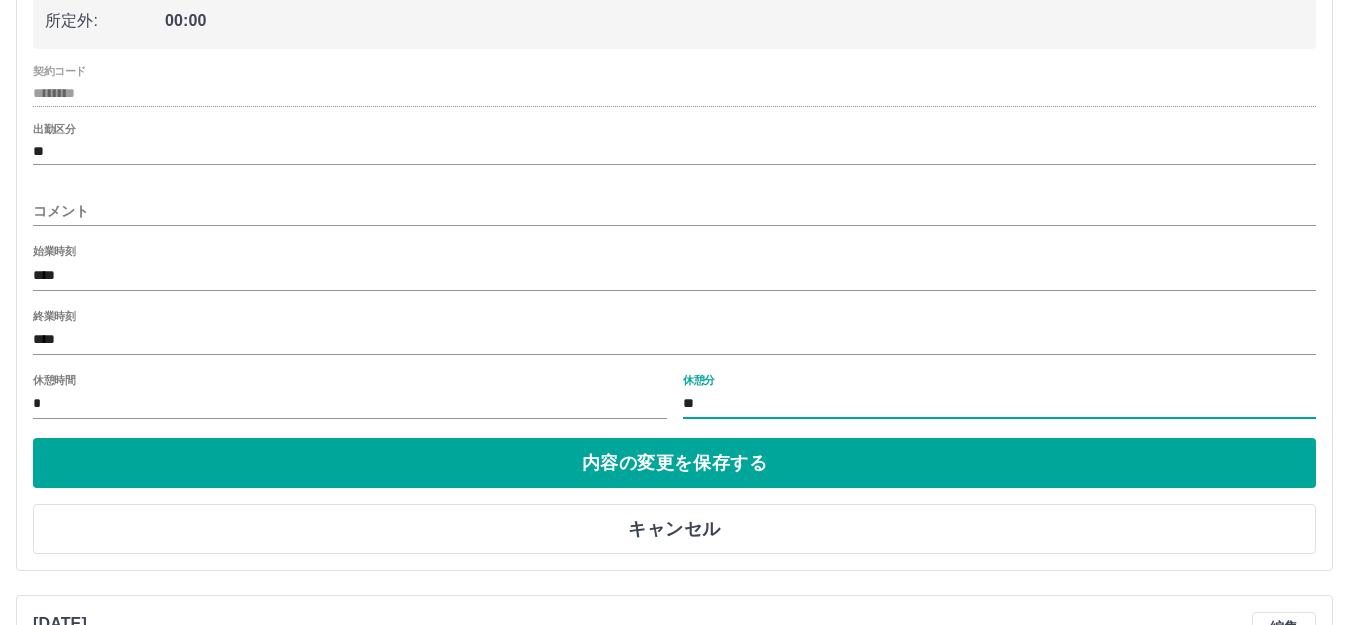 type on "*" 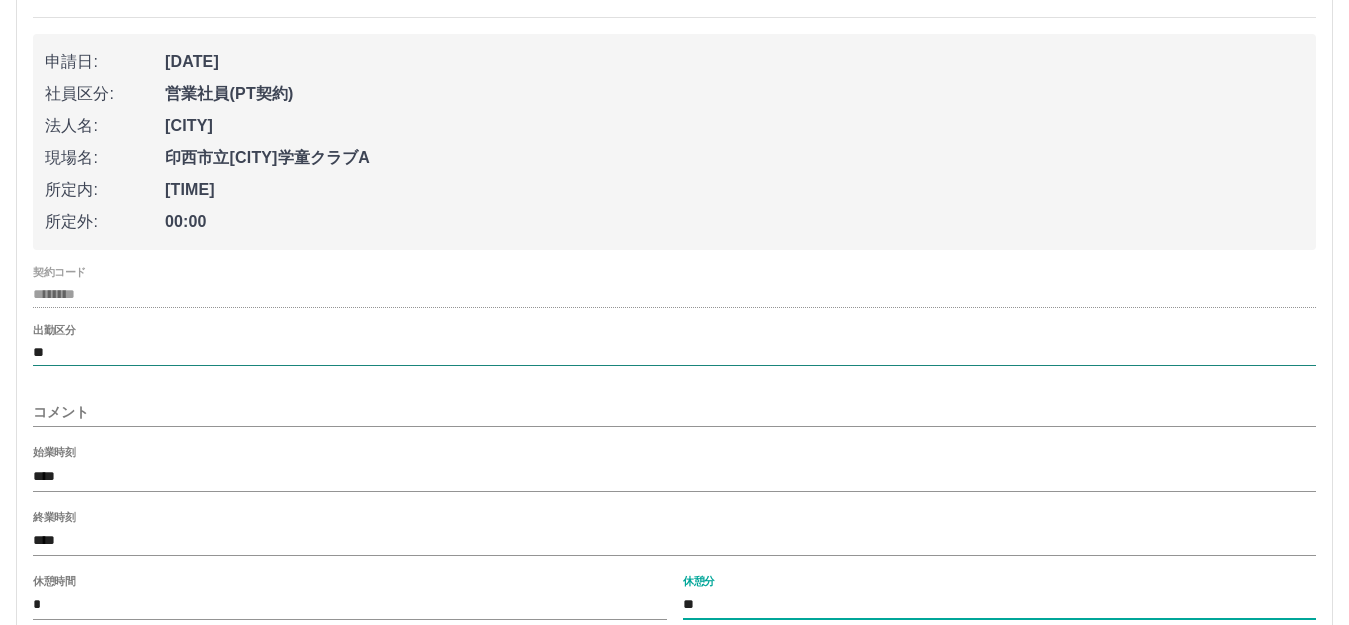 scroll, scrollTop: 500, scrollLeft: 0, axis: vertical 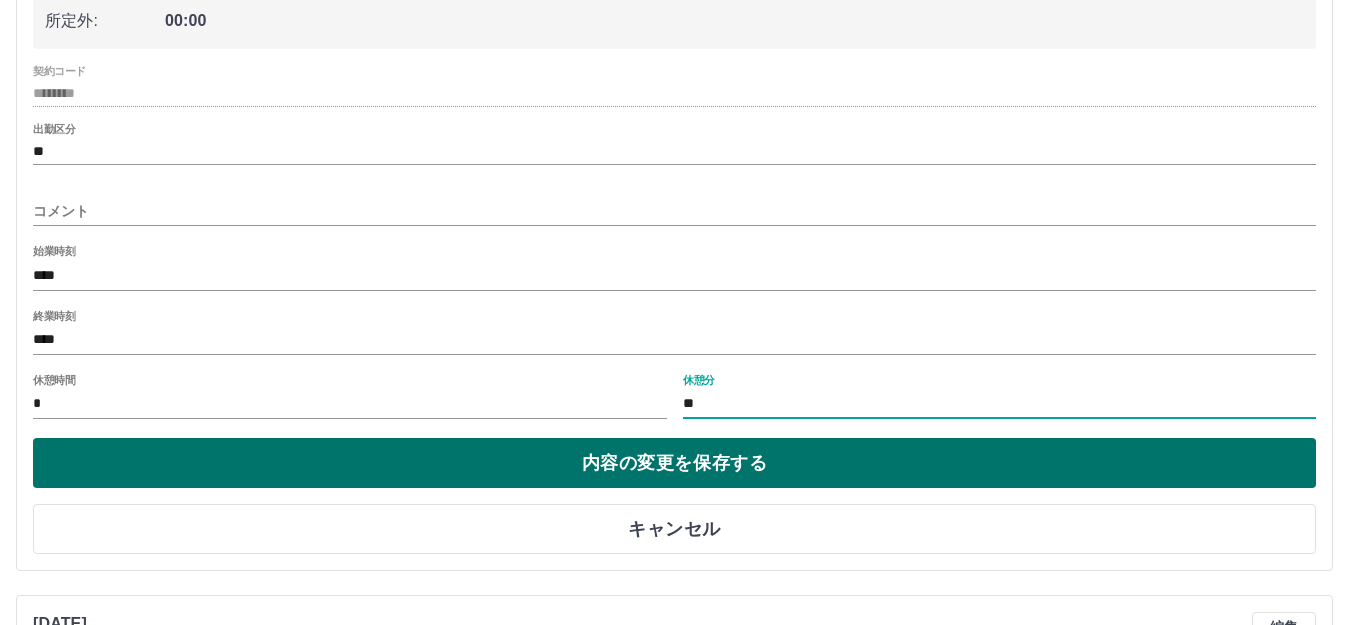 type on "**" 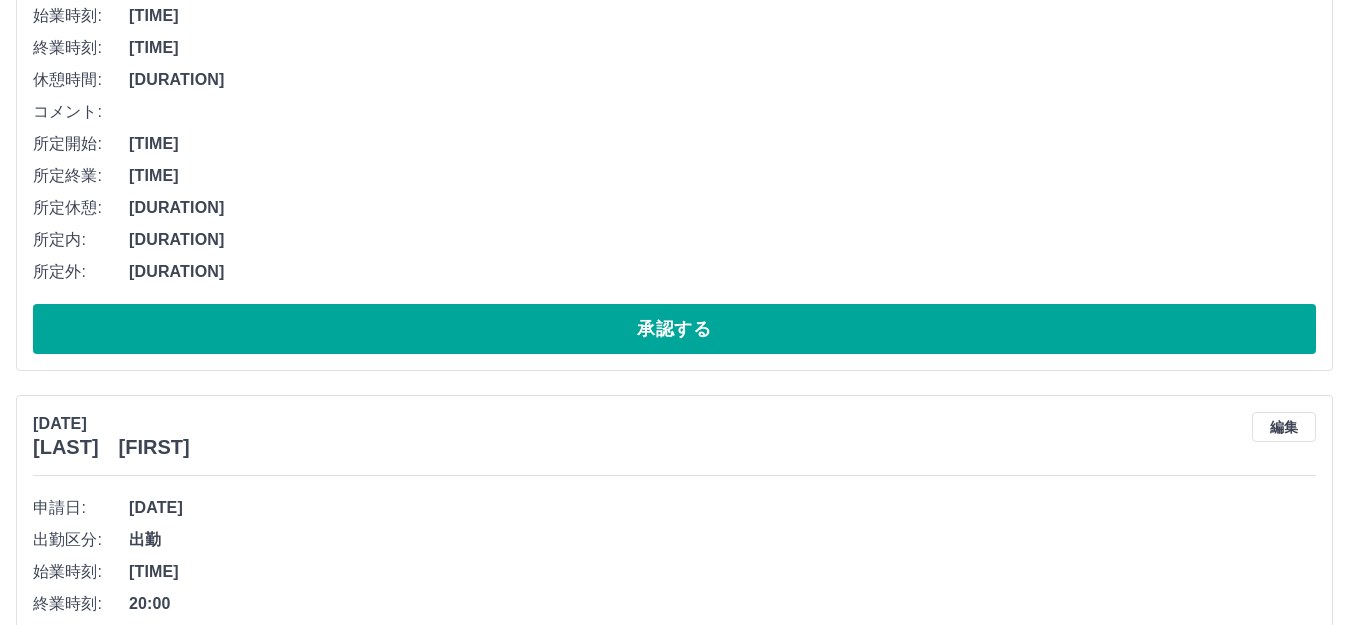 scroll, scrollTop: 400, scrollLeft: 0, axis: vertical 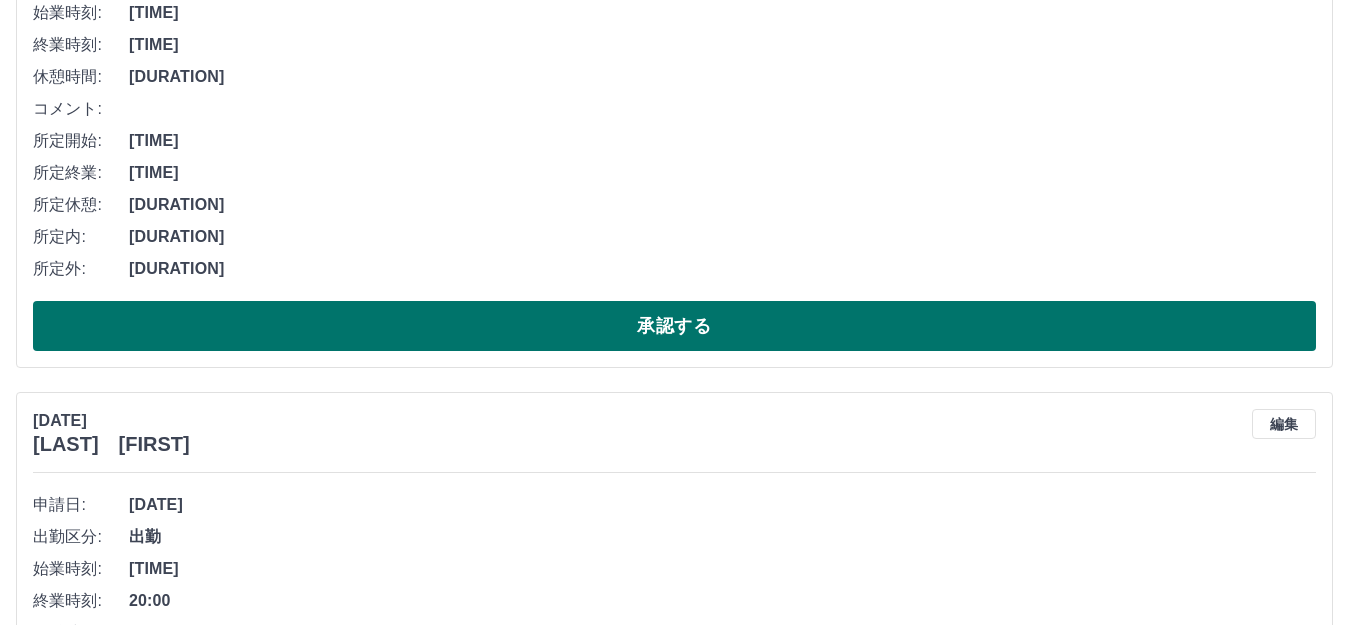 click on "承認する" at bounding box center (674, 326) 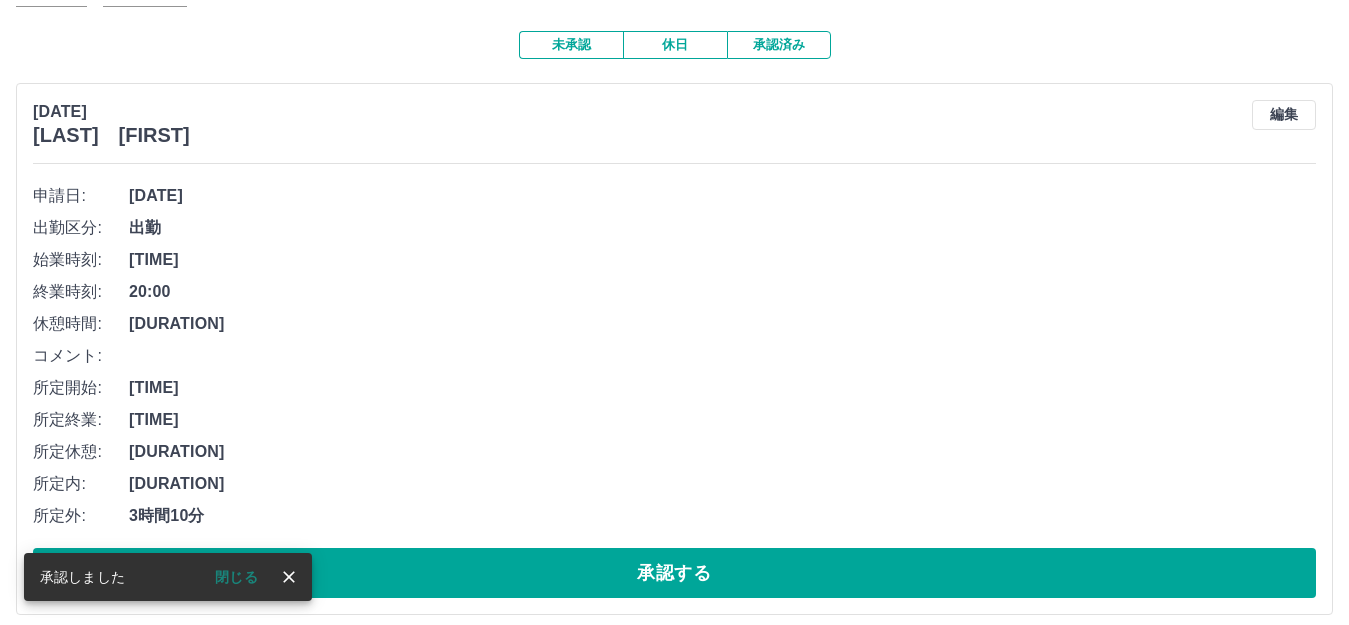 scroll, scrollTop: 300, scrollLeft: 0, axis: vertical 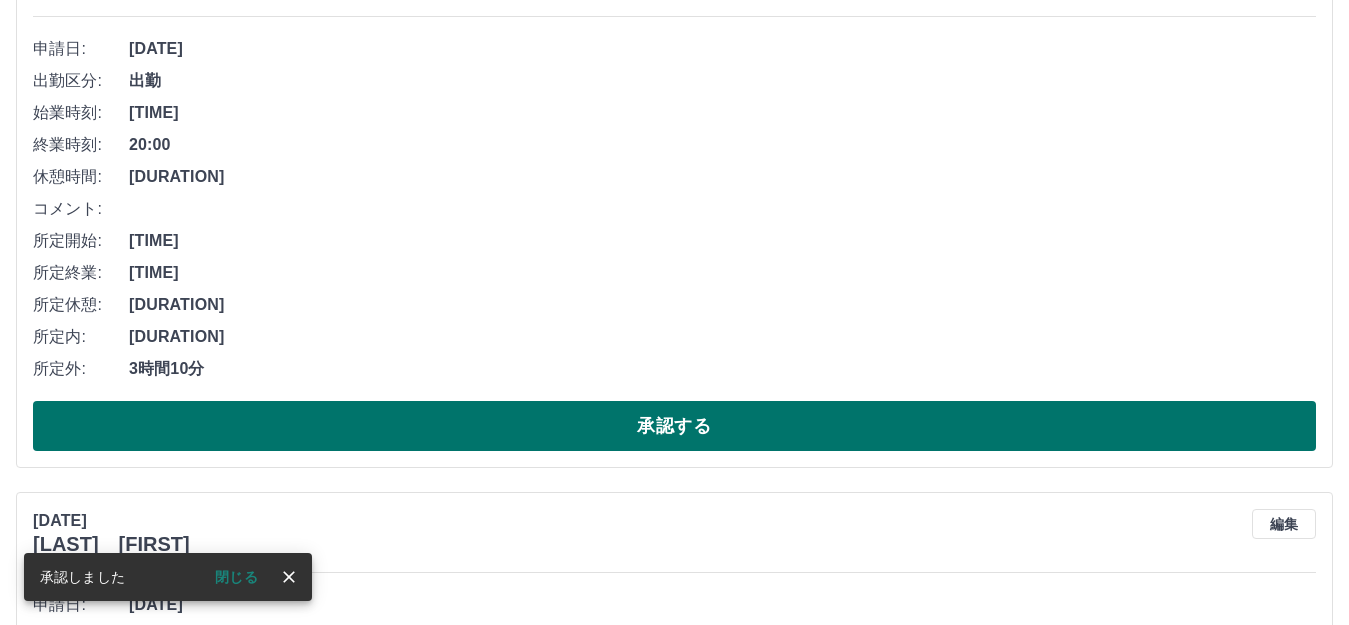 click on "承認する" at bounding box center [674, 426] 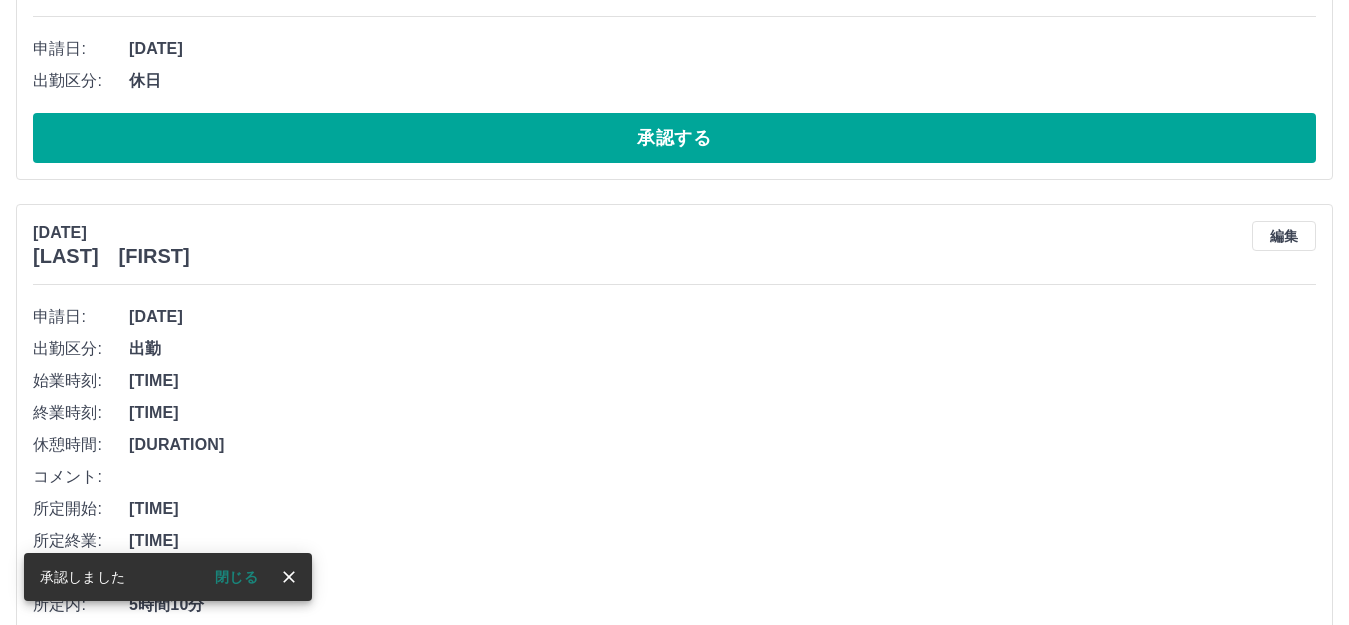 scroll, scrollTop: 0, scrollLeft: 0, axis: both 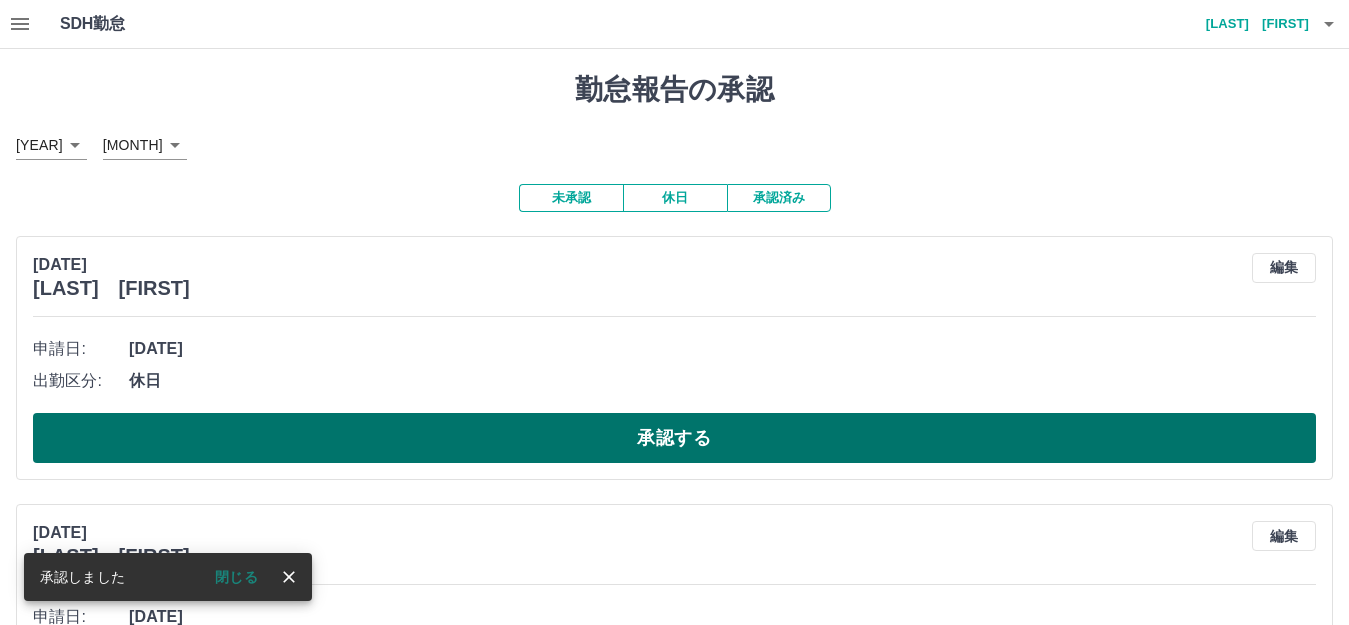 click on "承認する" at bounding box center (674, 438) 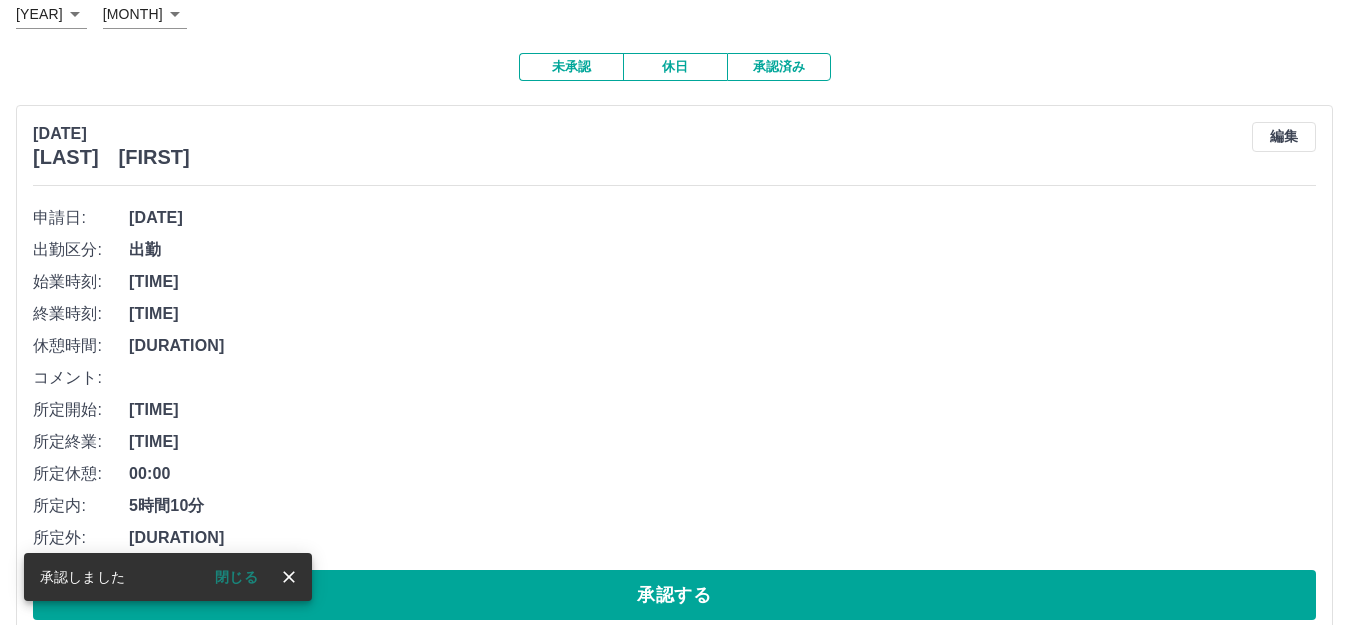 scroll, scrollTop: 400, scrollLeft: 0, axis: vertical 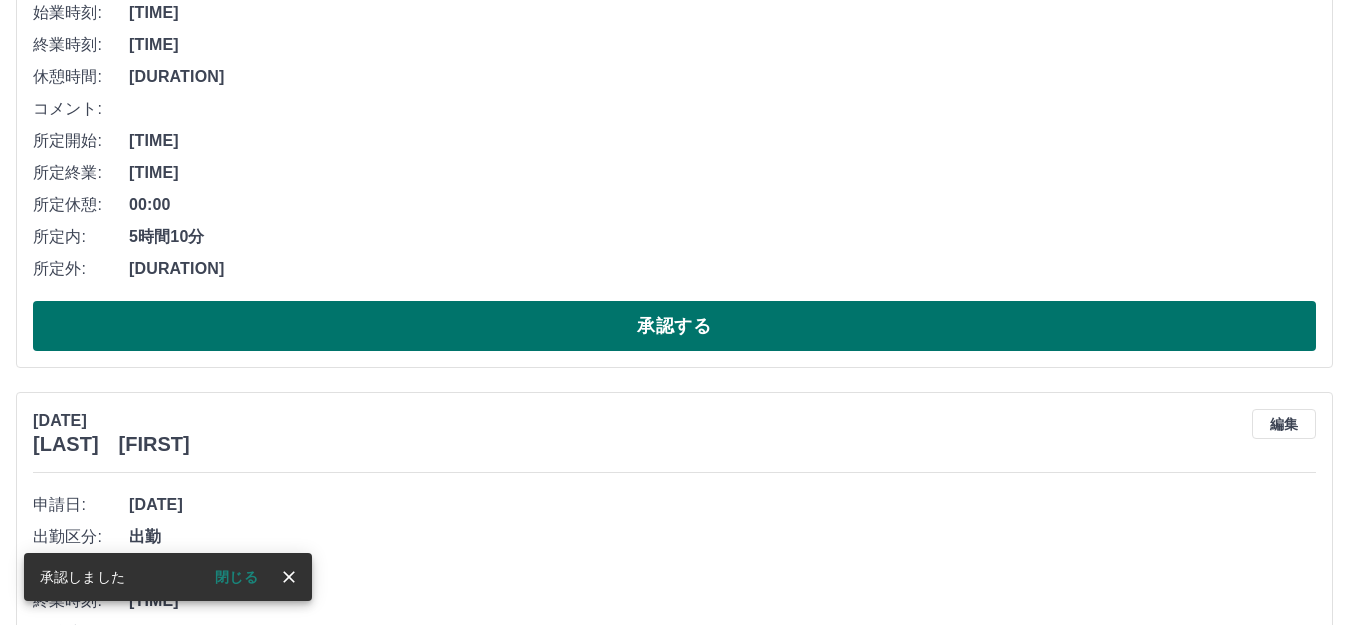 click on "承認する" at bounding box center (674, 326) 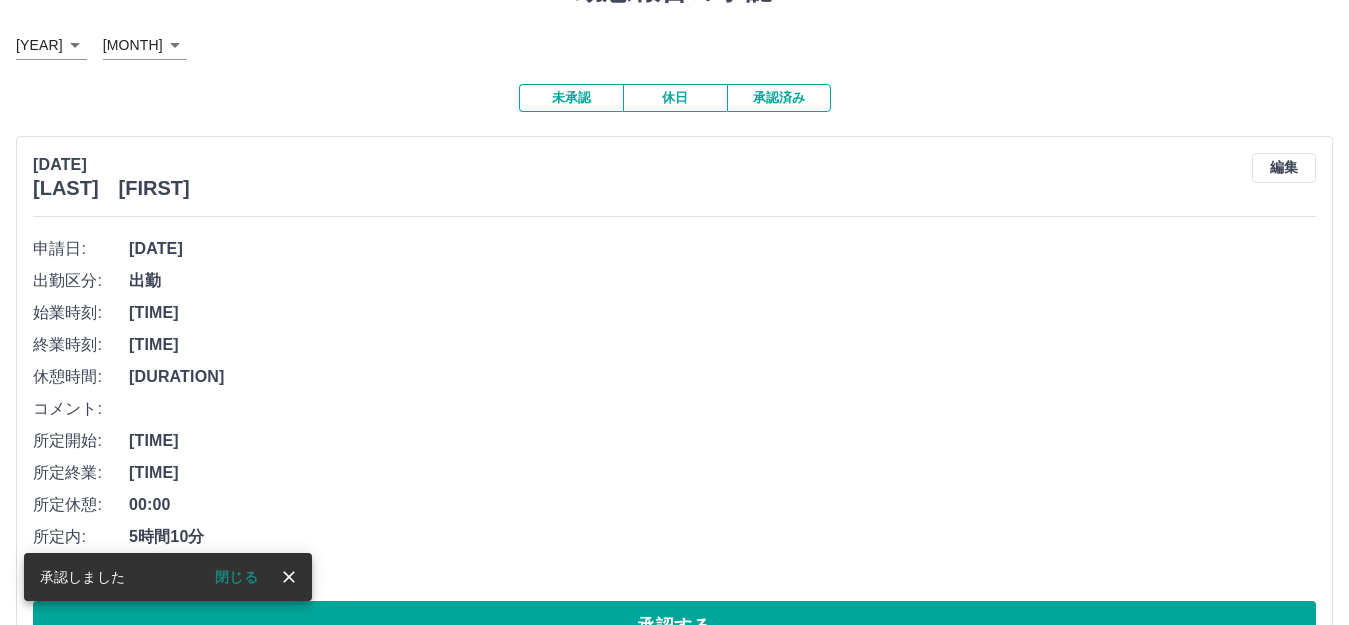 scroll, scrollTop: 169, scrollLeft: 0, axis: vertical 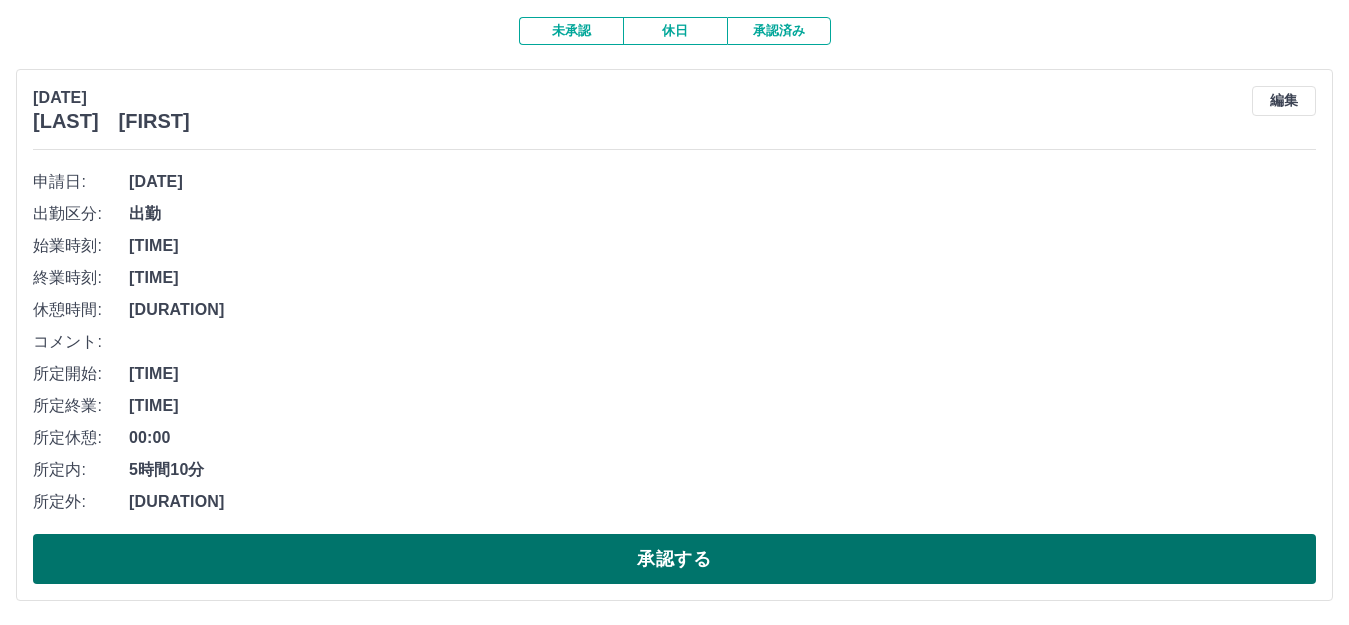 click on "承認する" at bounding box center (674, 559) 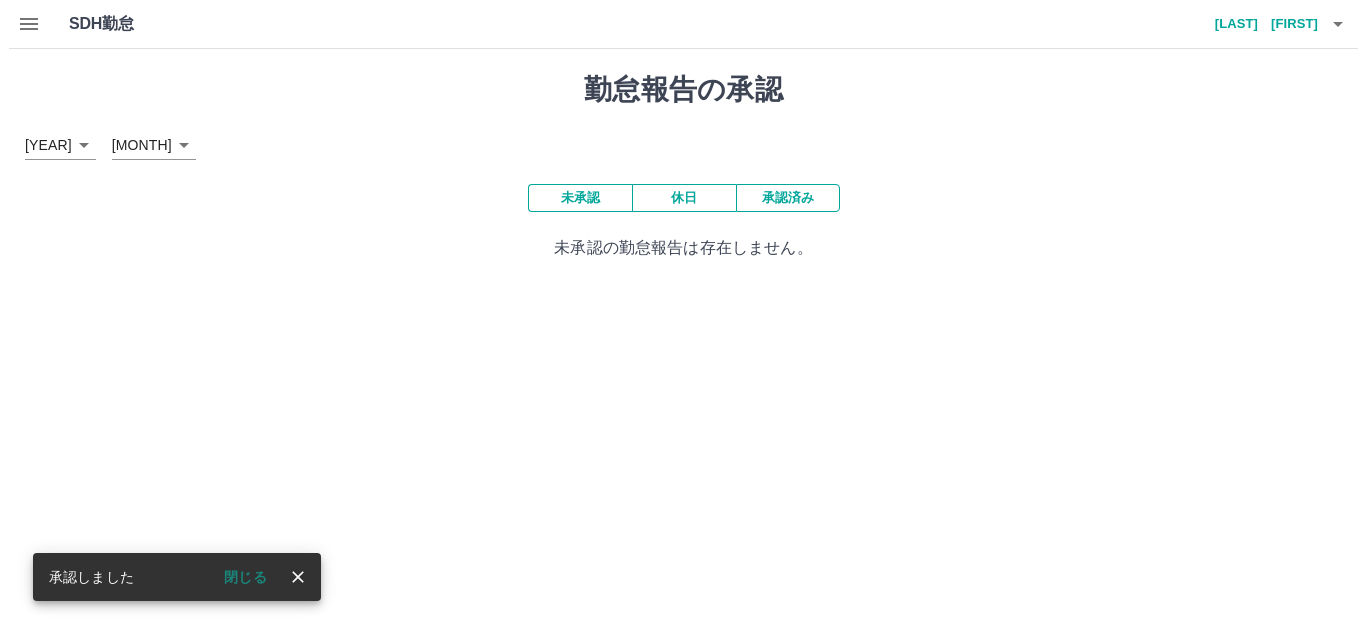scroll, scrollTop: 0, scrollLeft: 0, axis: both 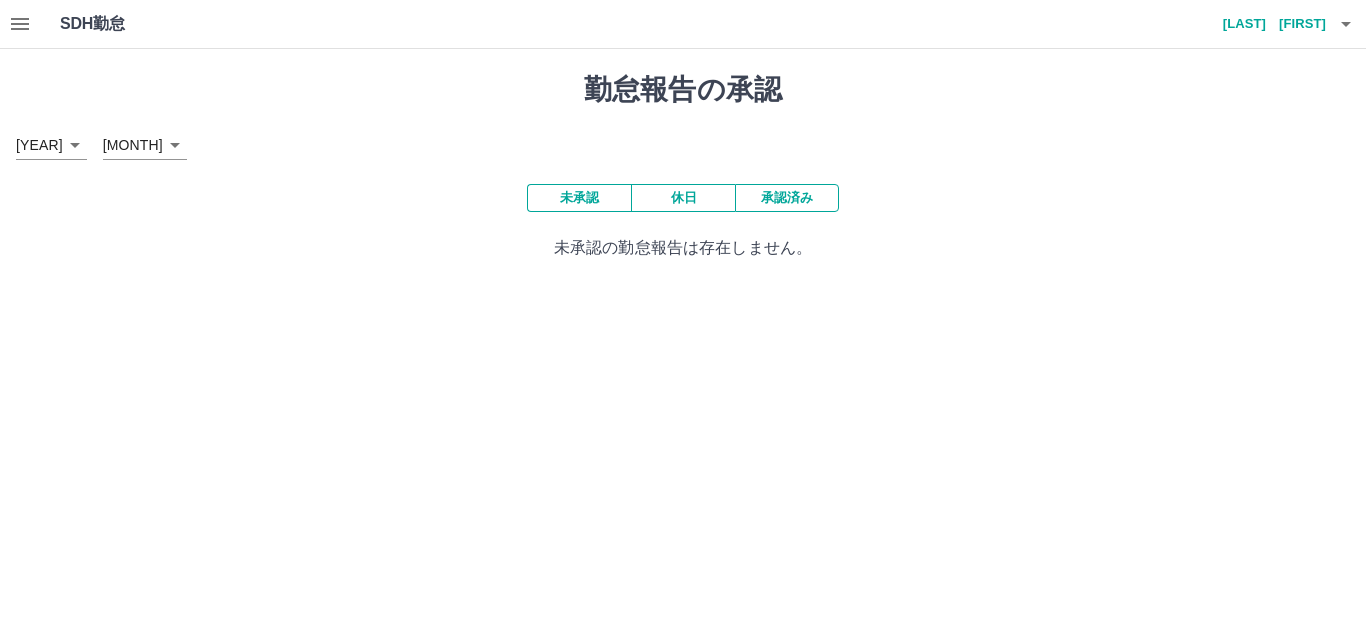 click 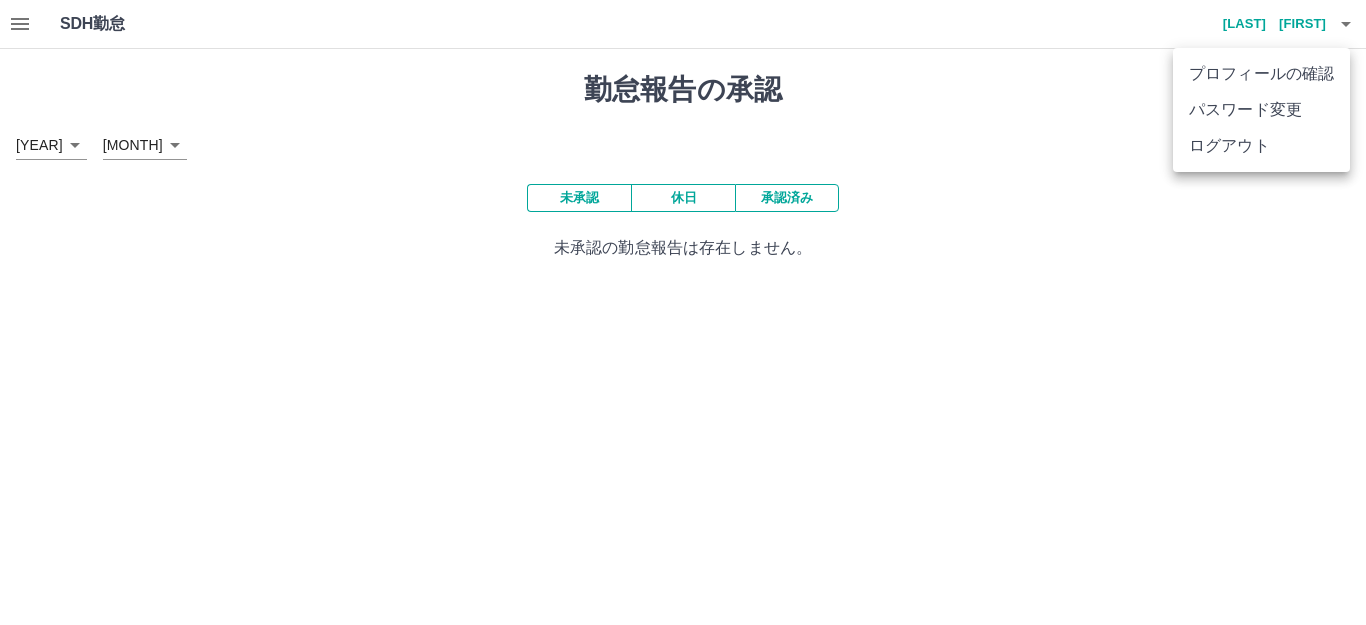 click on "ログアウト" at bounding box center (1261, 146) 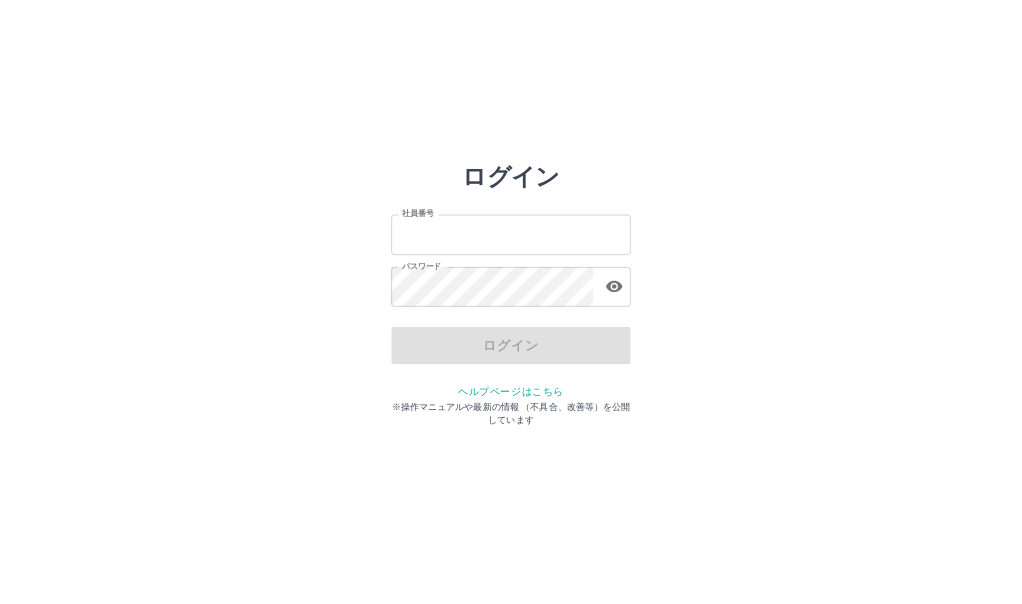scroll, scrollTop: 0, scrollLeft: 0, axis: both 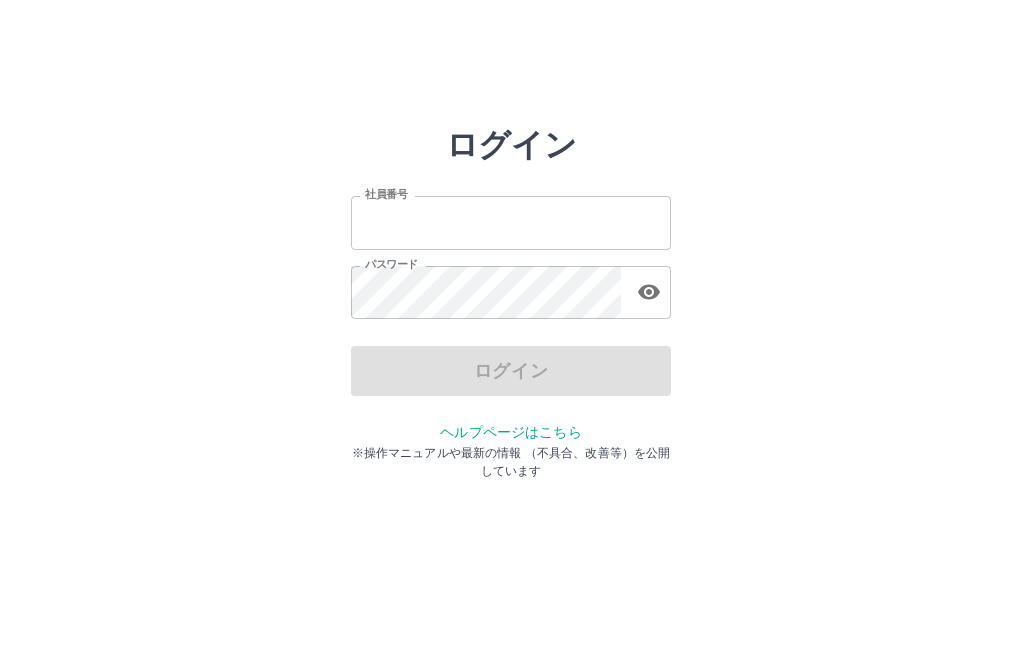 type on "*******" 